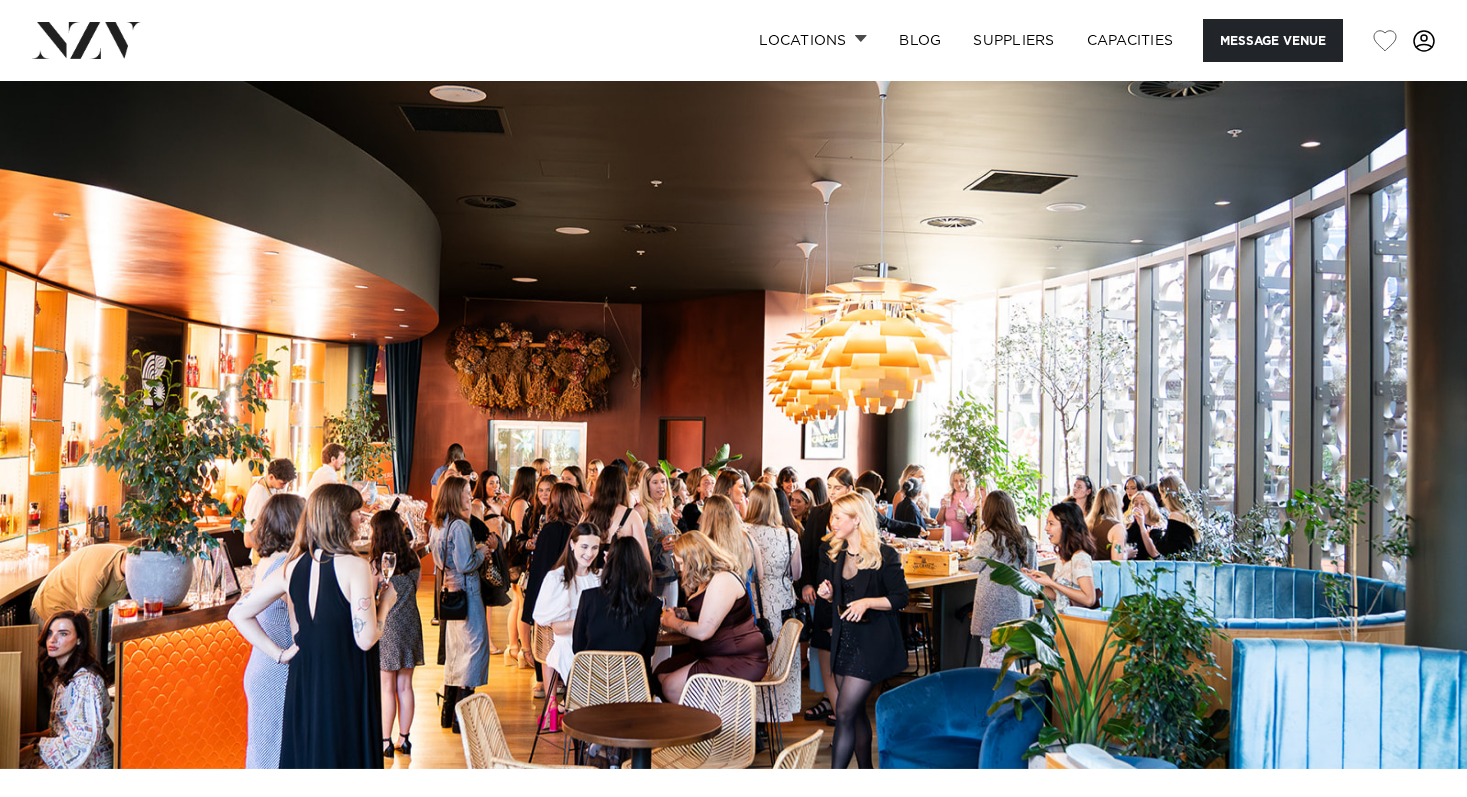 scroll, scrollTop: 322, scrollLeft: 0, axis: vertical 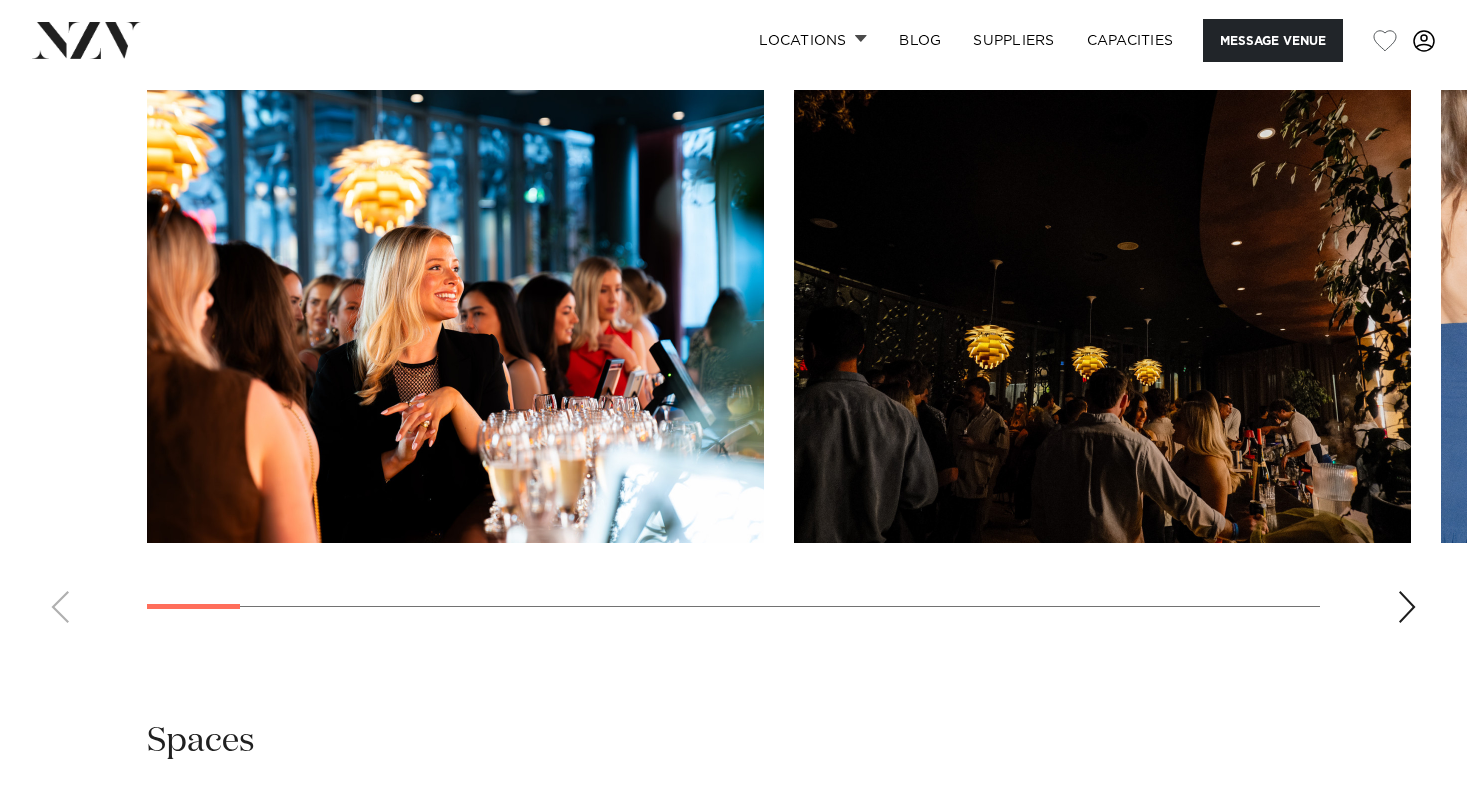 click at bounding box center [1407, 607] 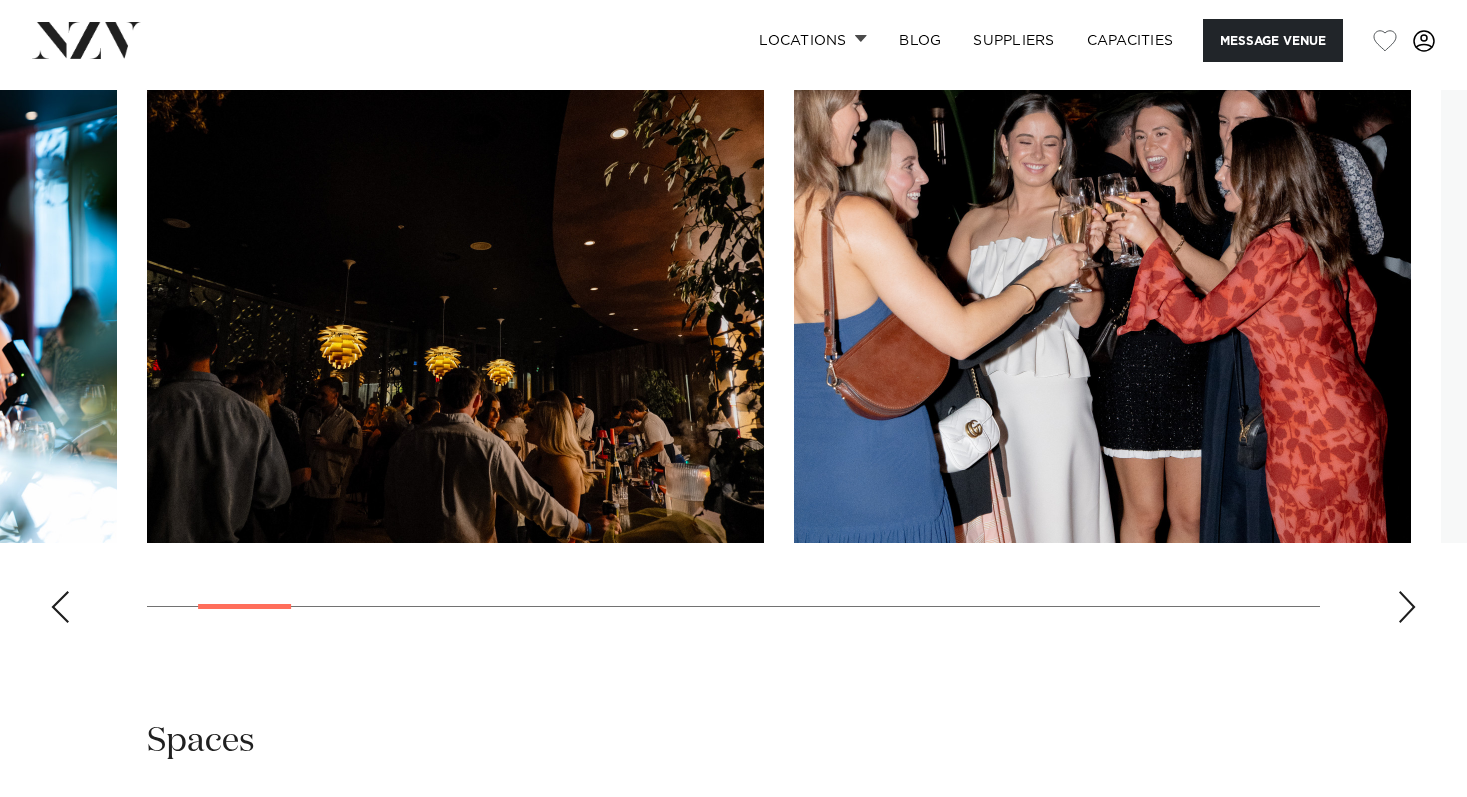 click at bounding box center [1407, 607] 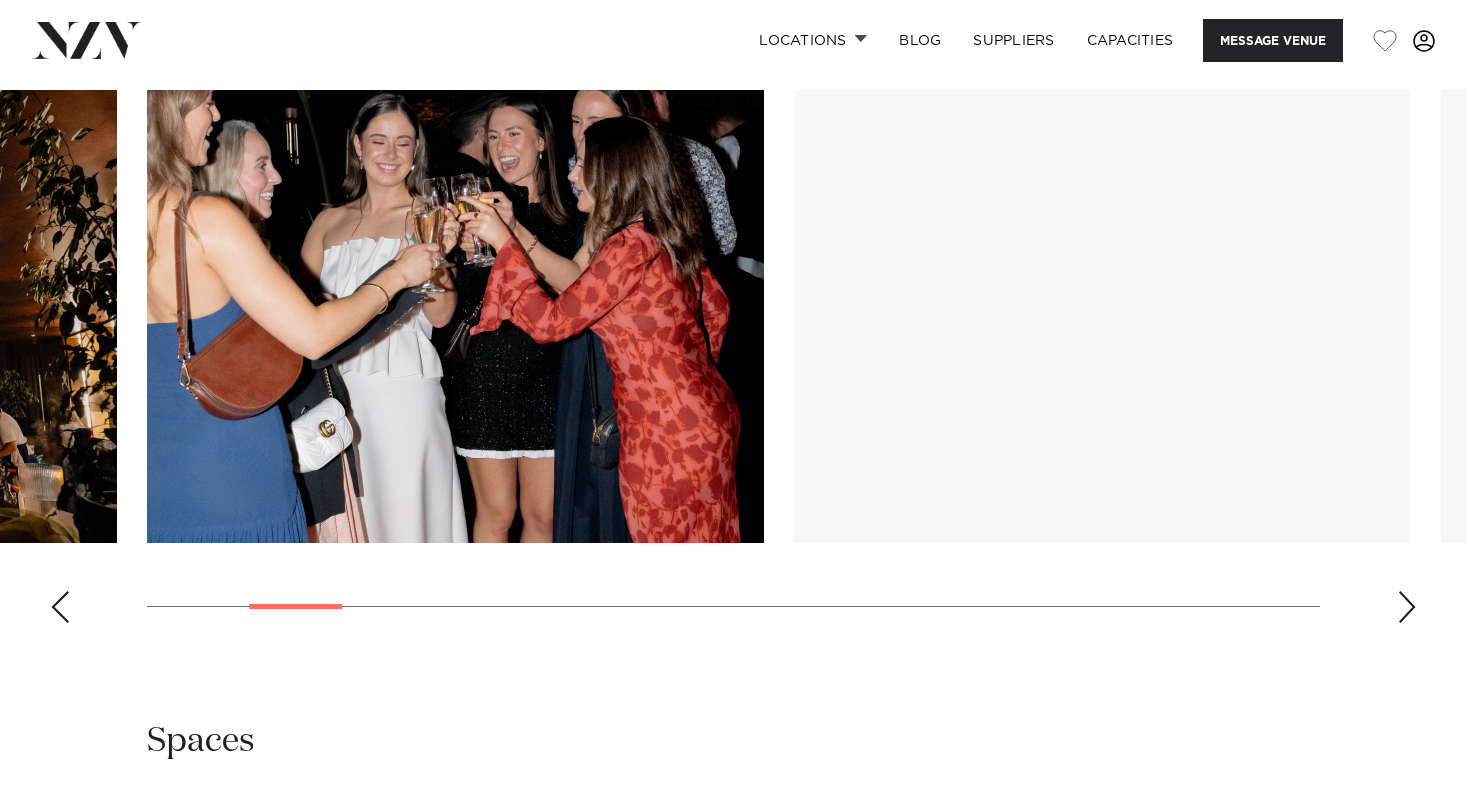 click at bounding box center (1407, 607) 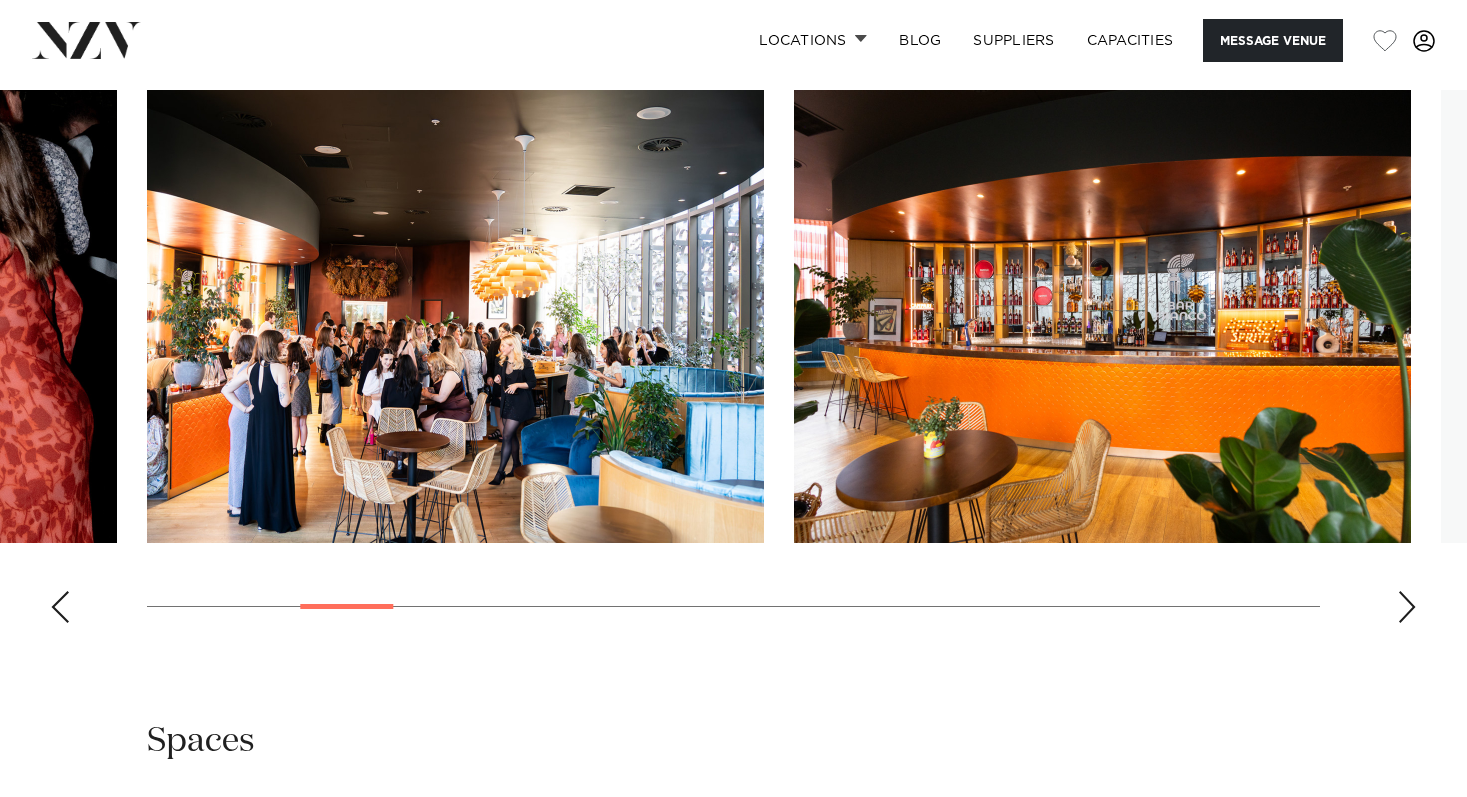 click at bounding box center (1407, 607) 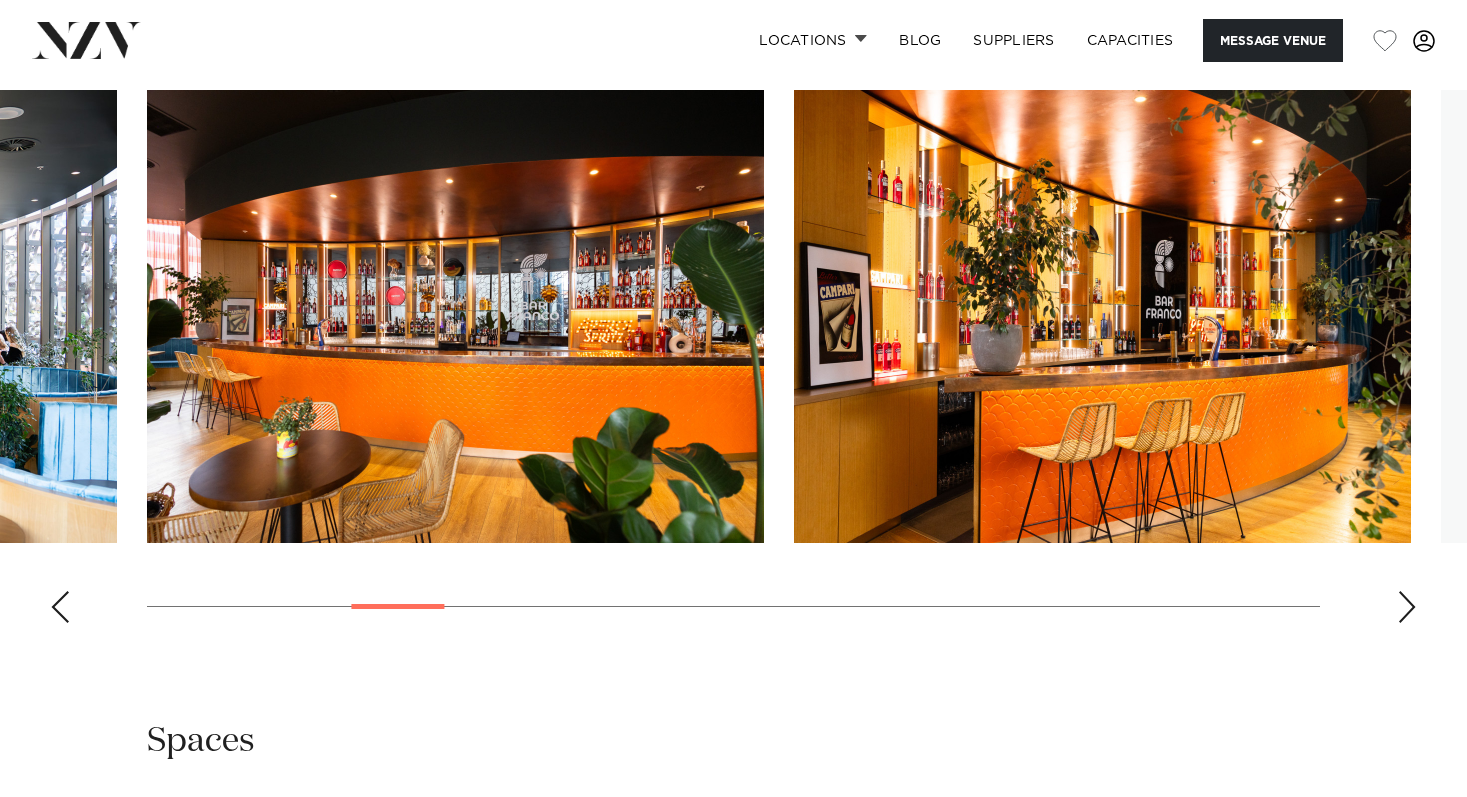 click at bounding box center (1407, 607) 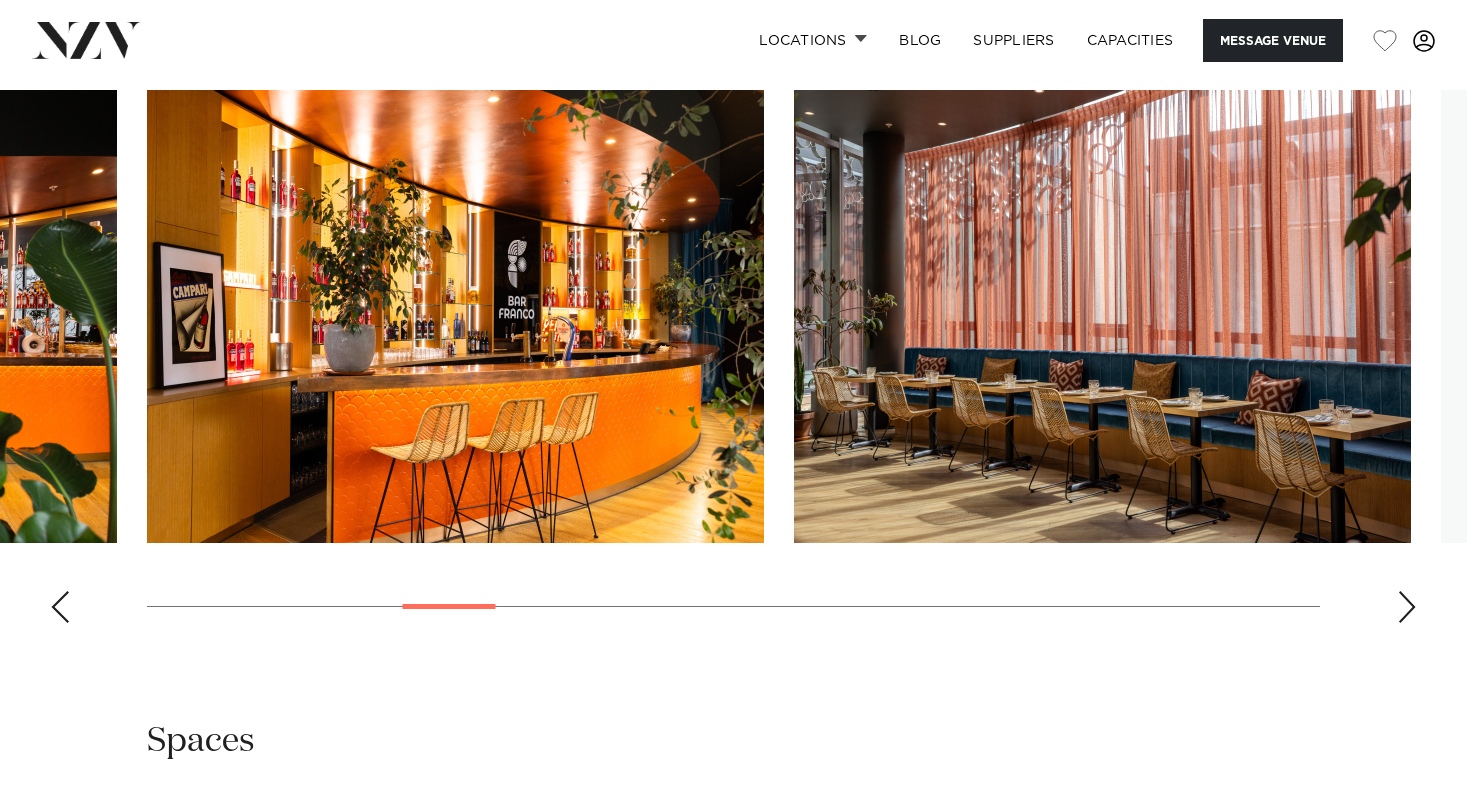 click at bounding box center (1407, 607) 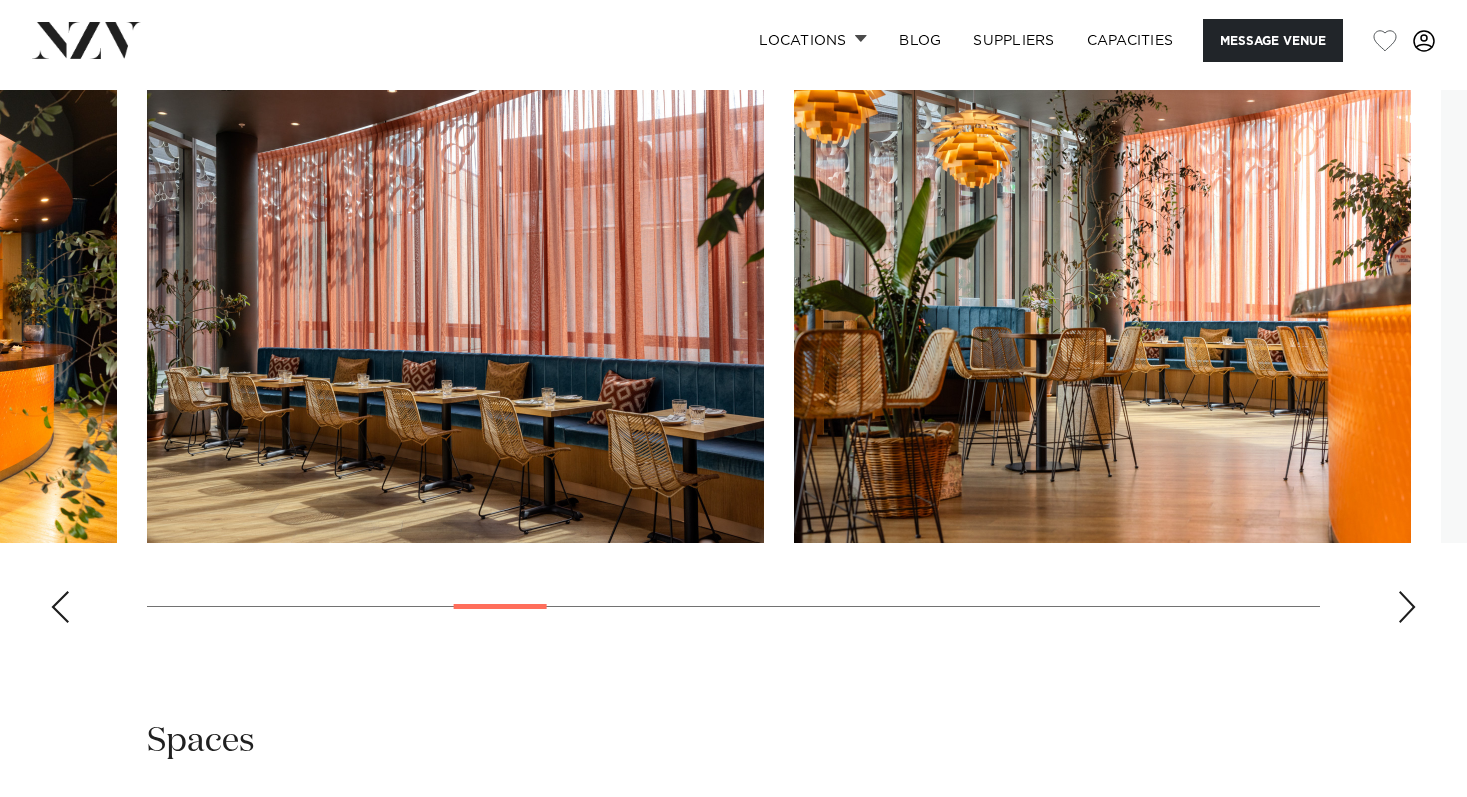 click at bounding box center (1407, 607) 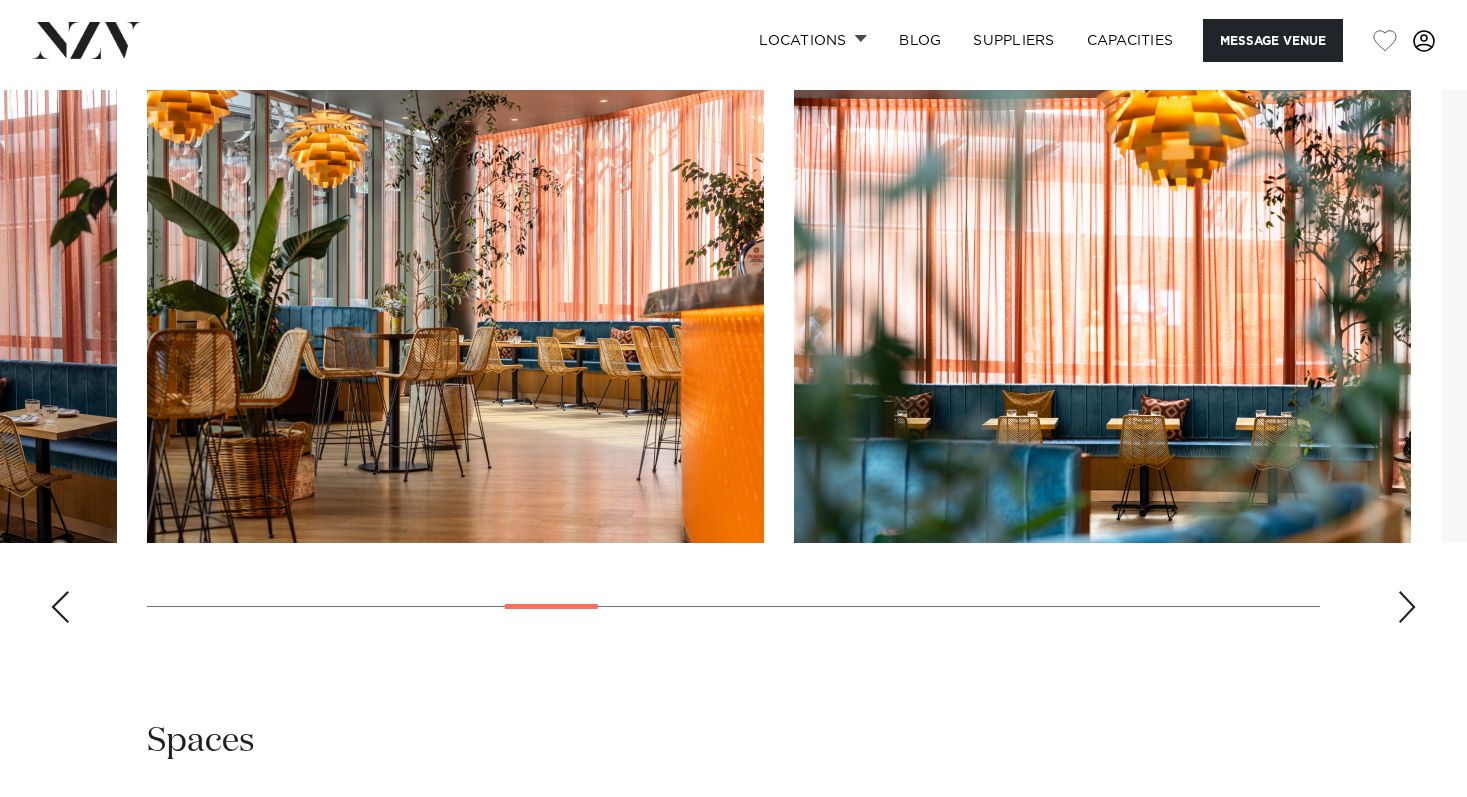 click at bounding box center (1407, 607) 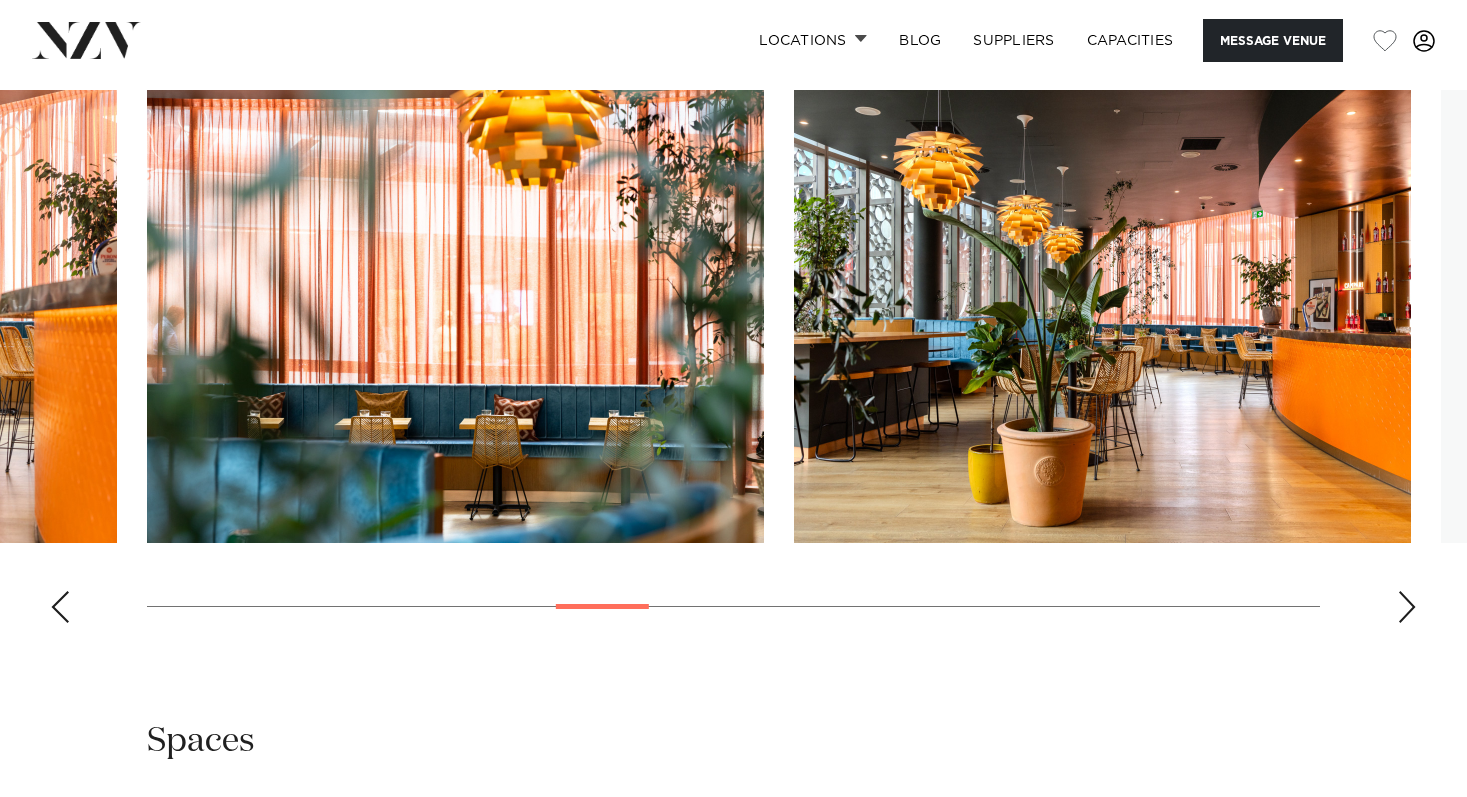 click at bounding box center [1407, 607] 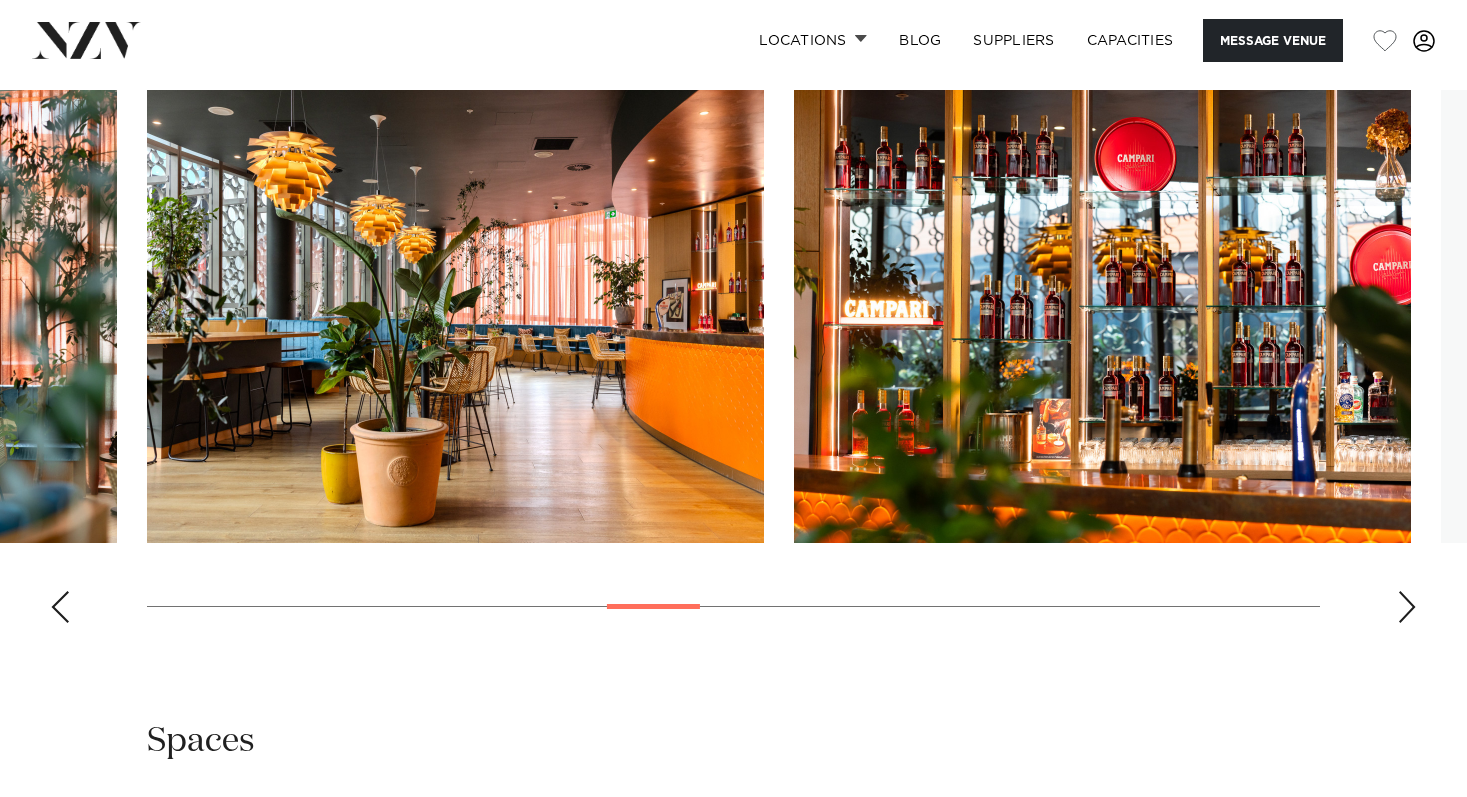 click at bounding box center (1407, 607) 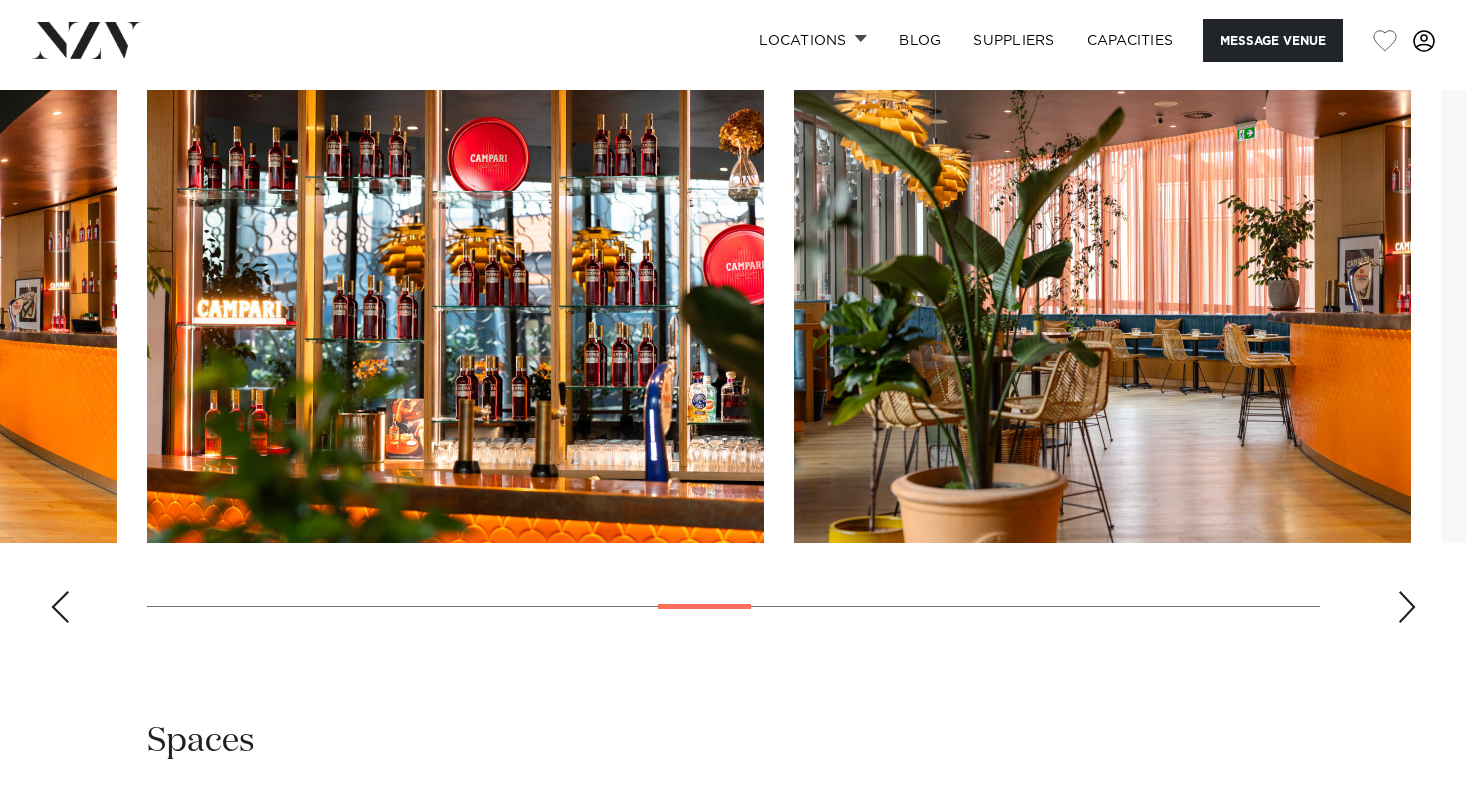 click at bounding box center [1407, 607] 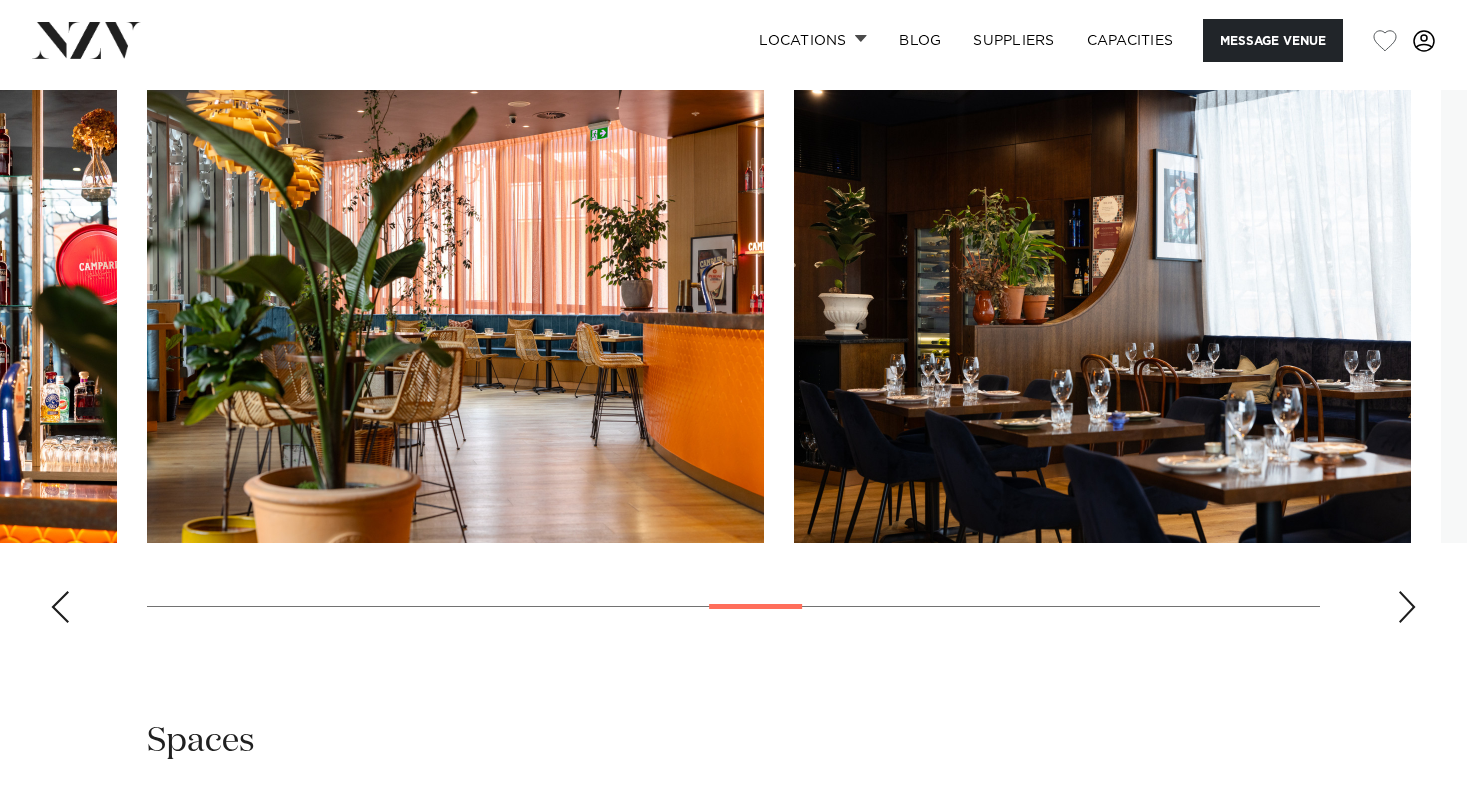 click at bounding box center [1407, 607] 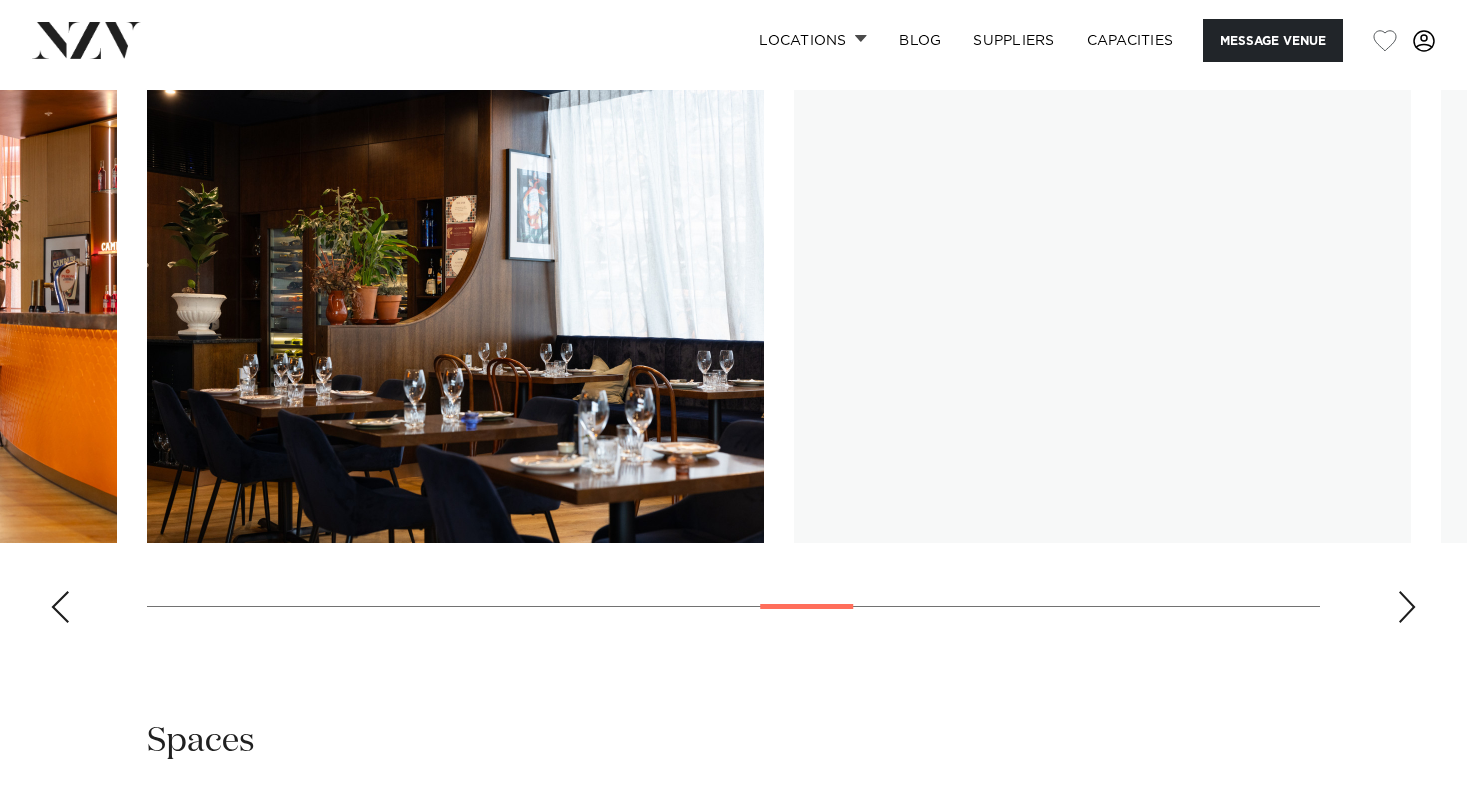 click at bounding box center (1407, 607) 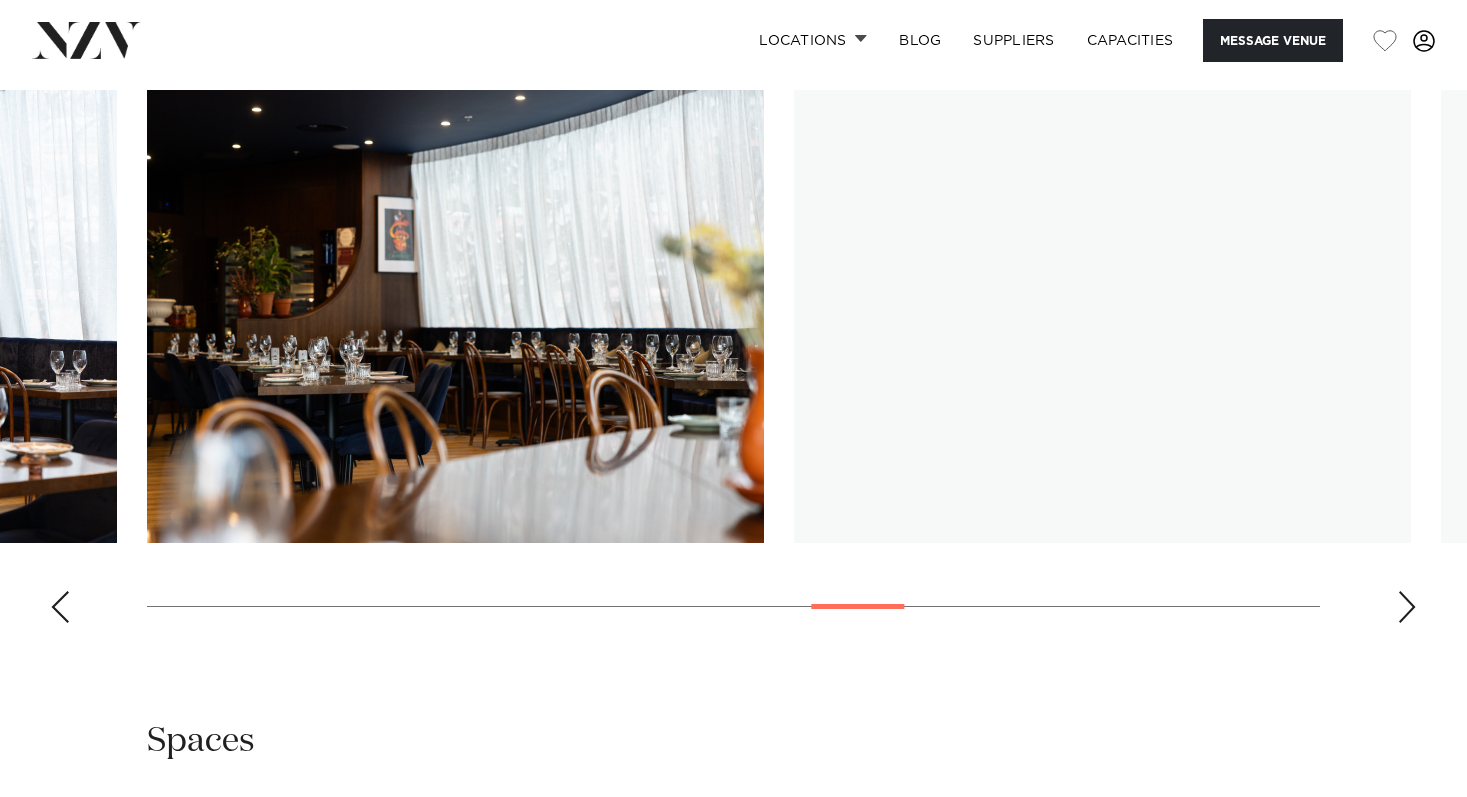 click at bounding box center (1407, 607) 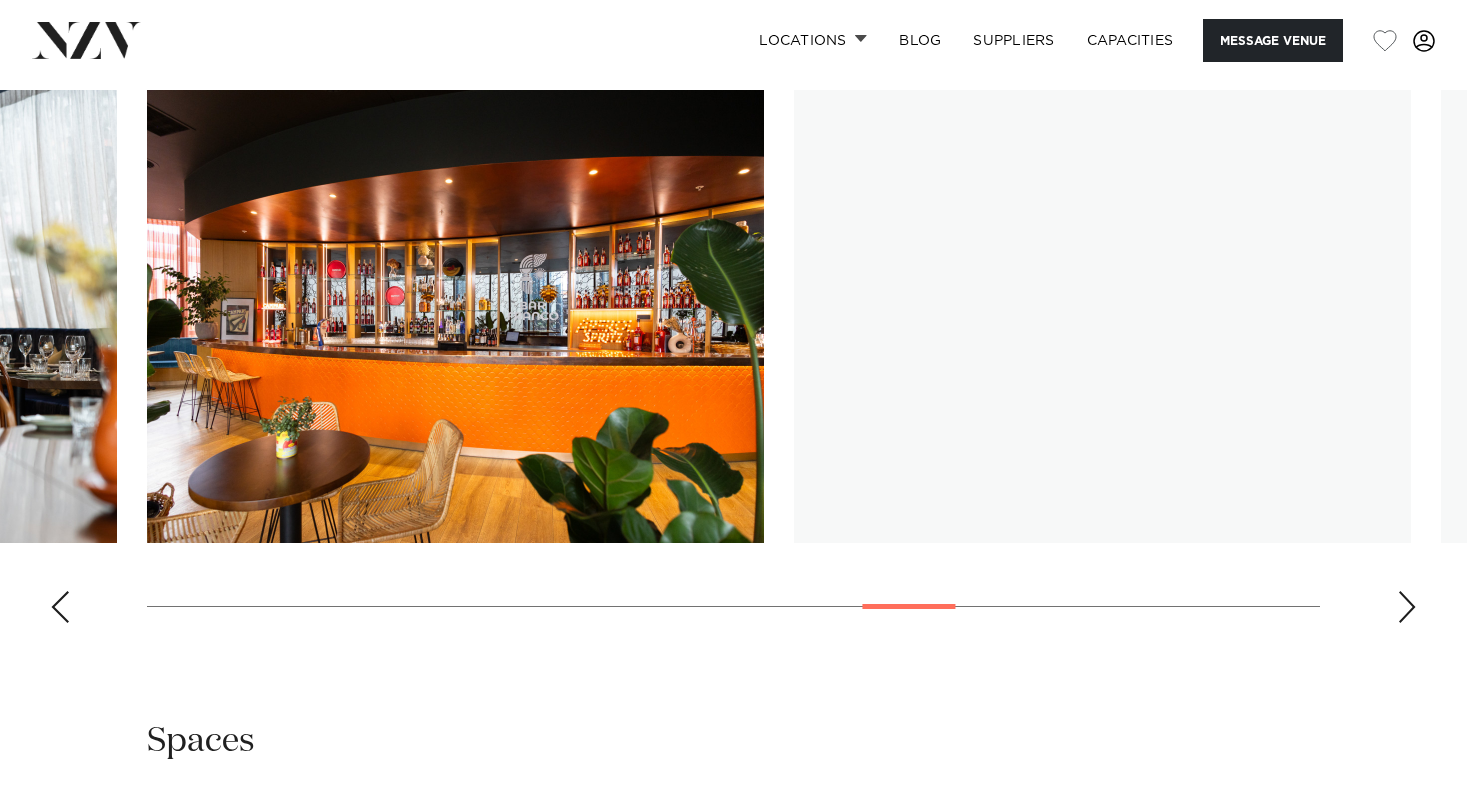 click at bounding box center [1407, 607] 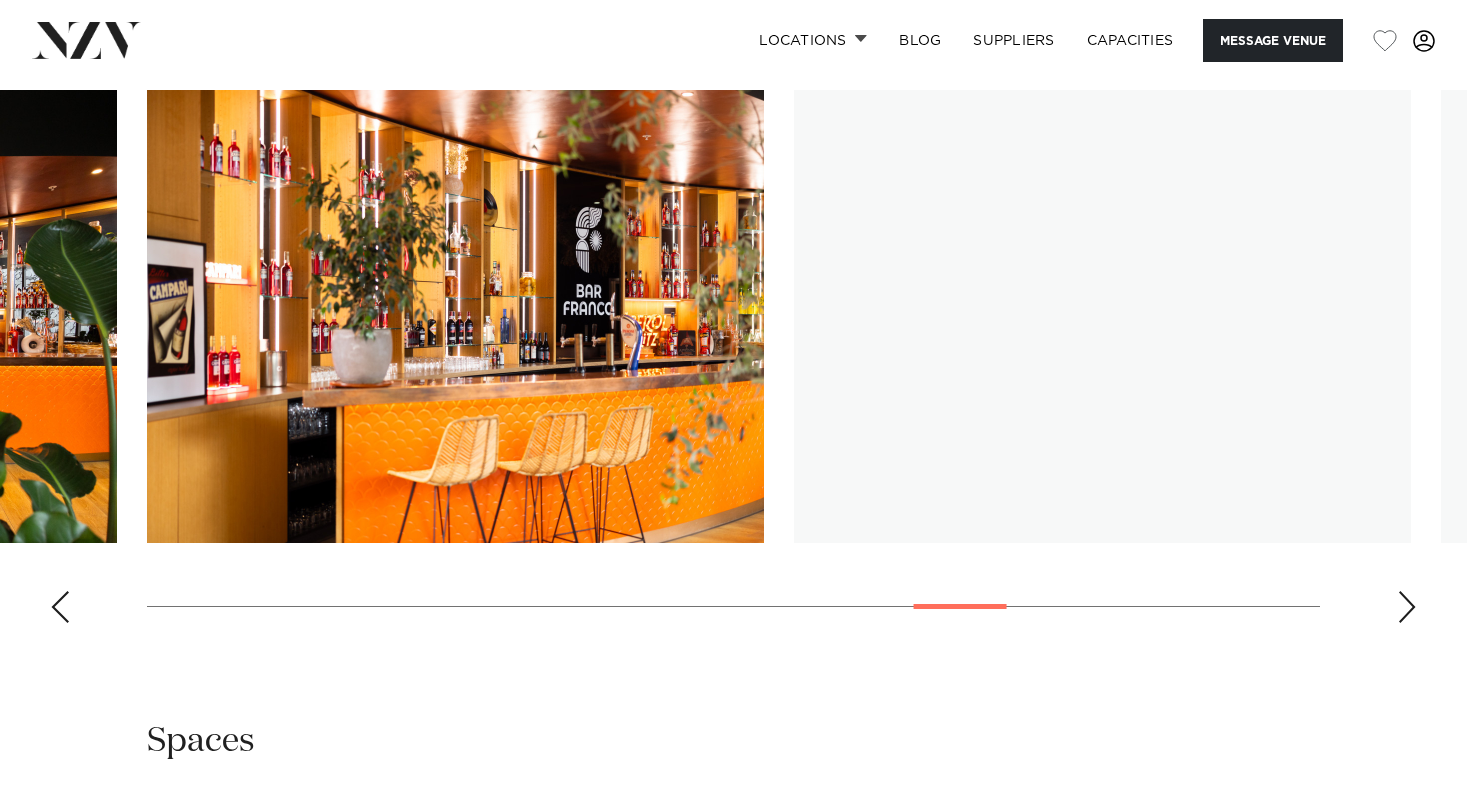 click at bounding box center [1407, 607] 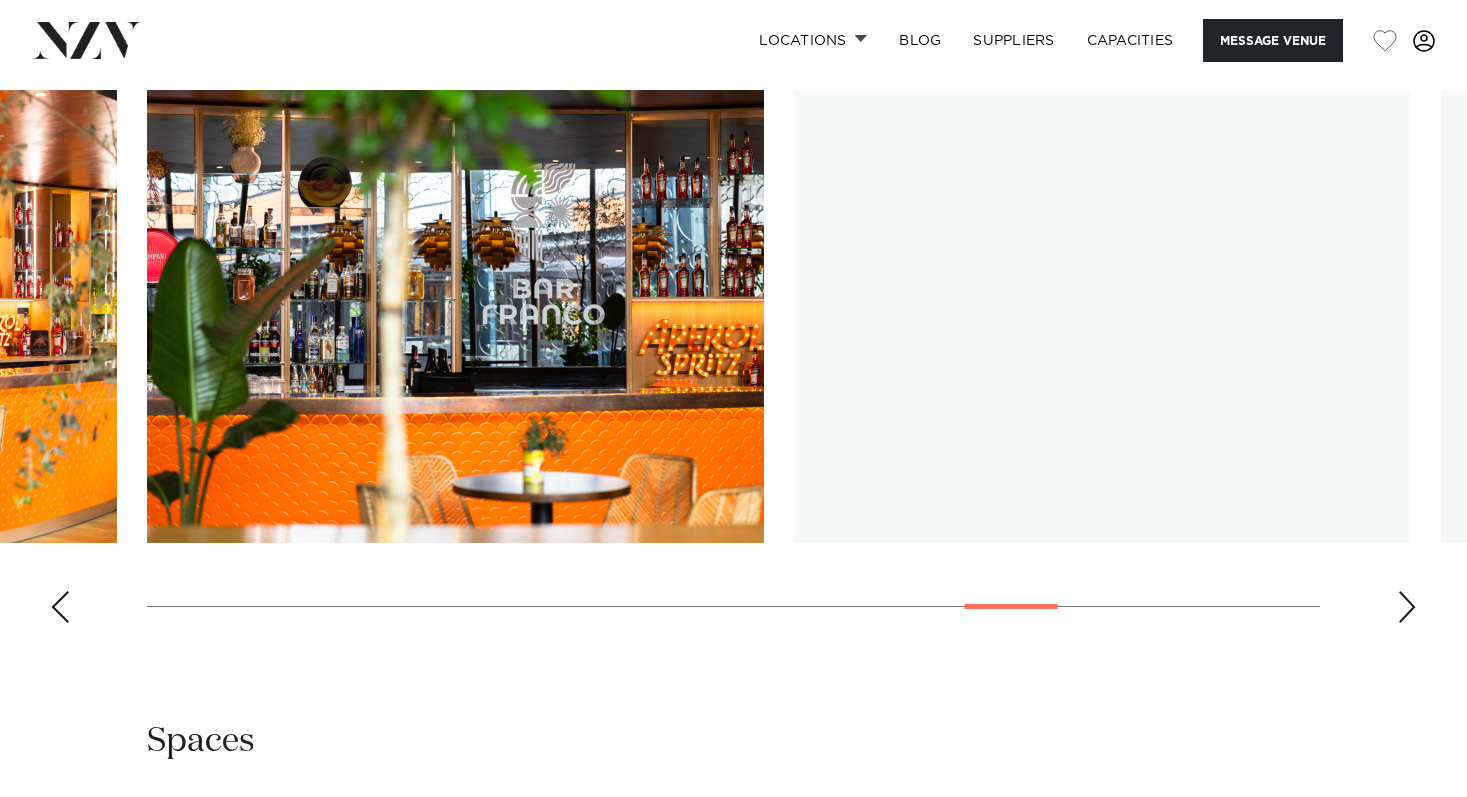 click at bounding box center (1407, 607) 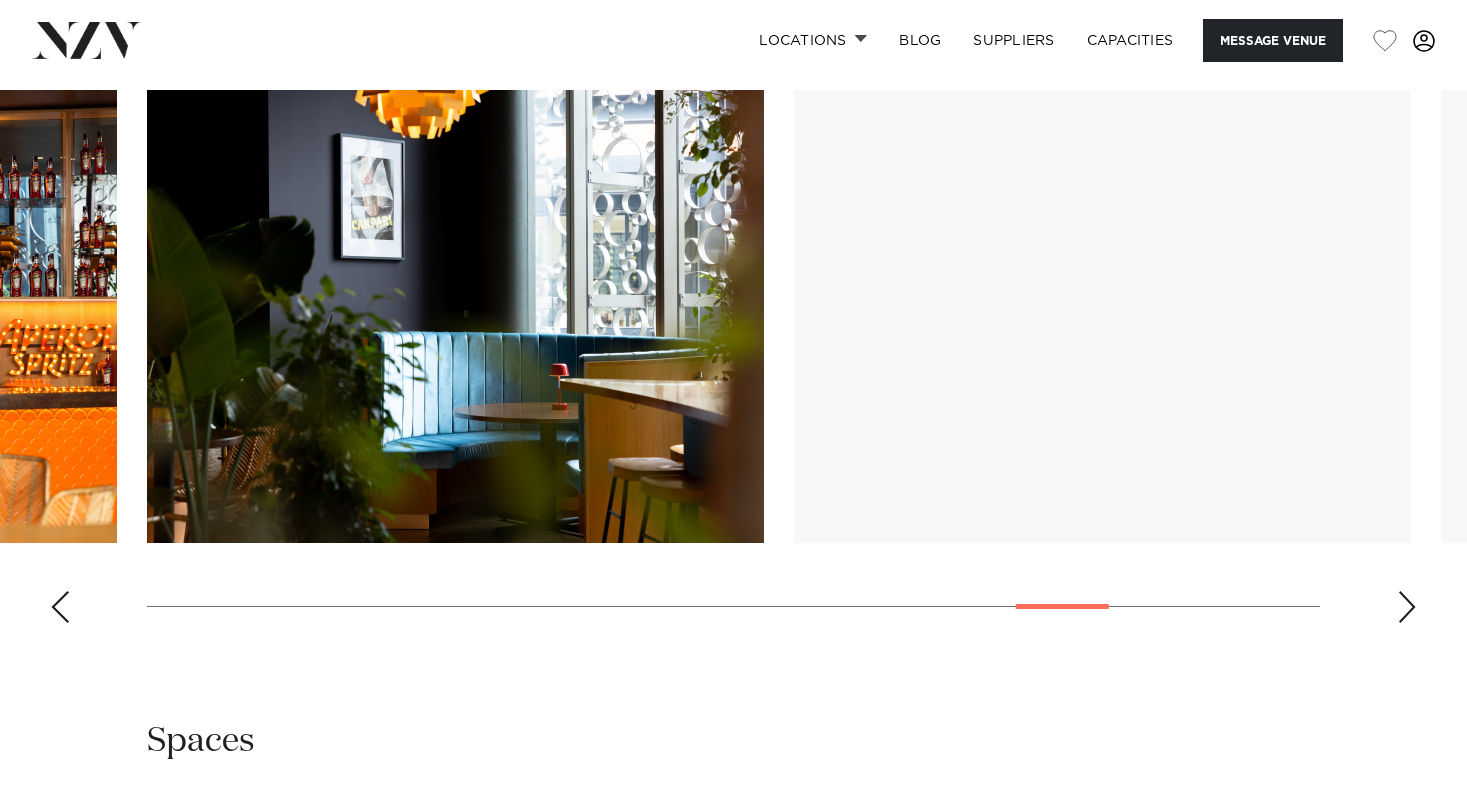 click at bounding box center [1407, 607] 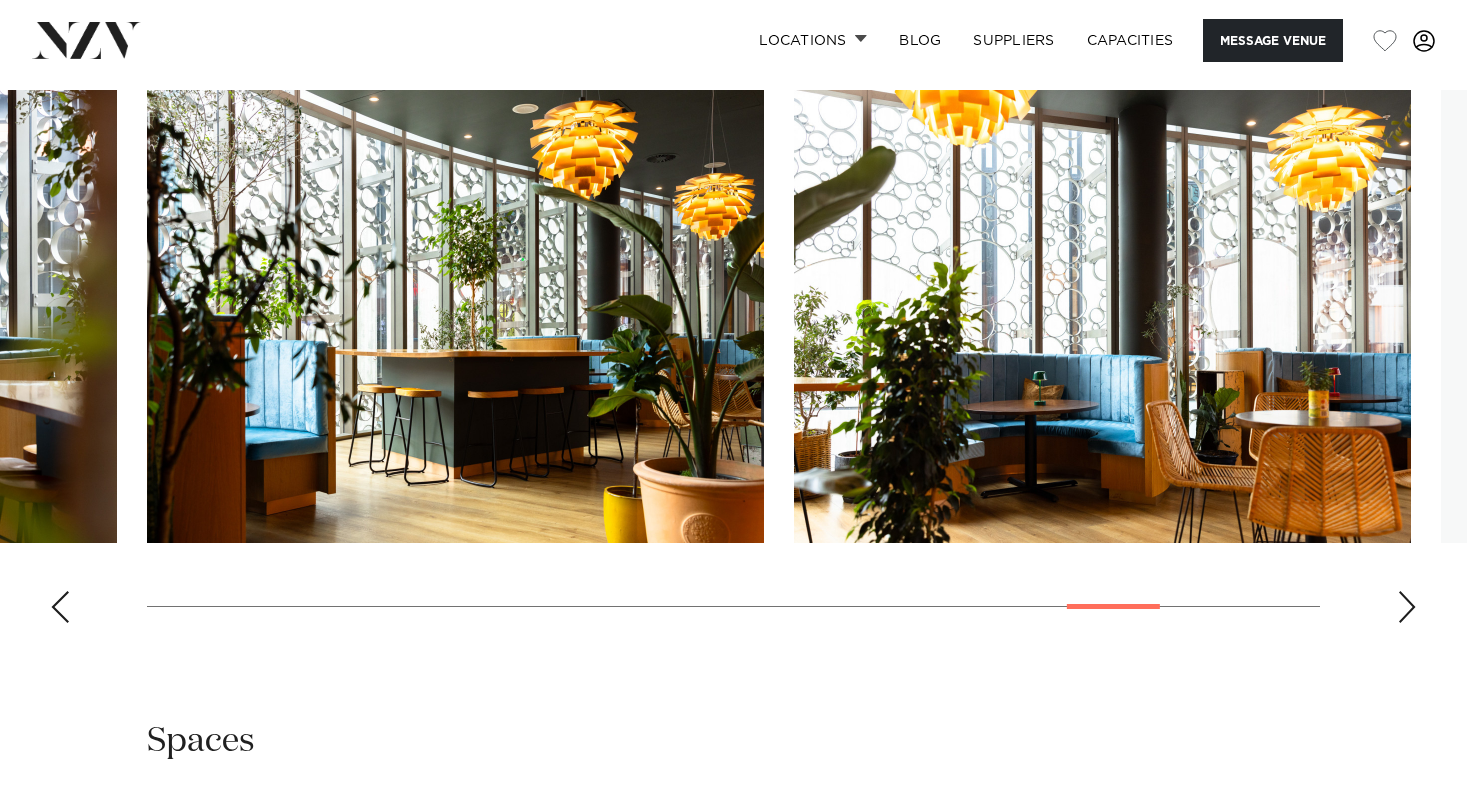 click at bounding box center (60, 607) 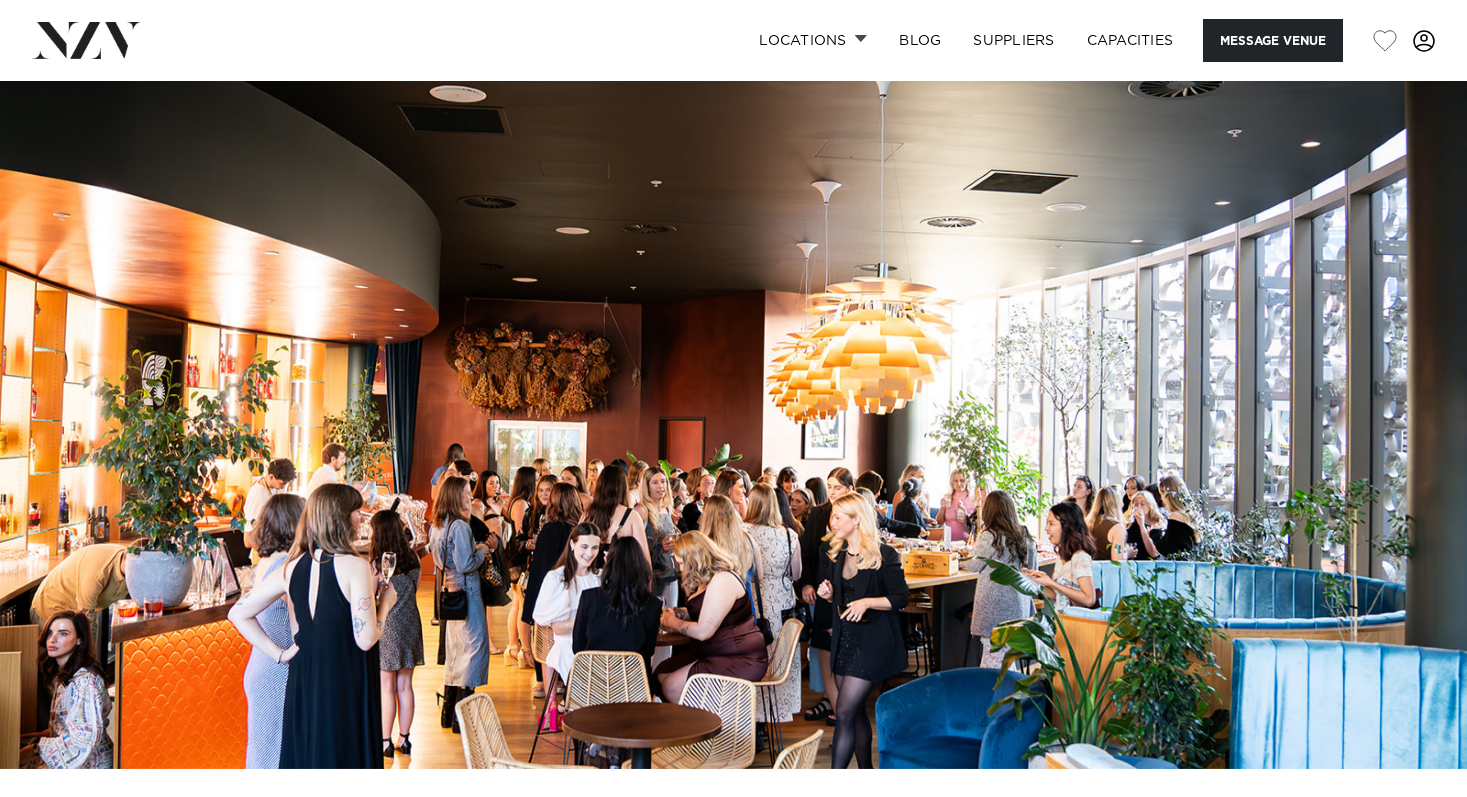 scroll, scrollTop: 0, scrollLeft: 0, axis: both 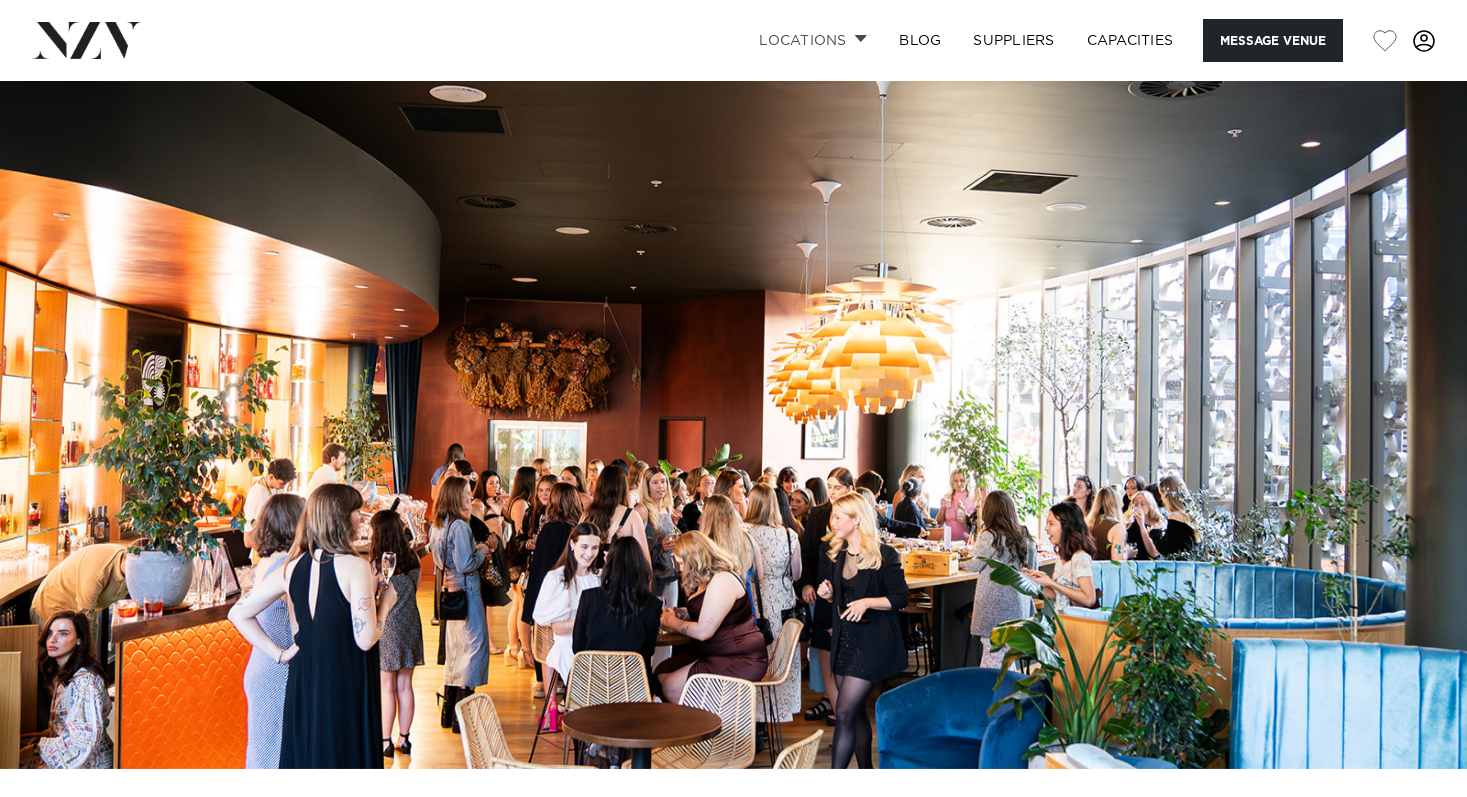 click on "Locations" at bounding box center (813, 40) 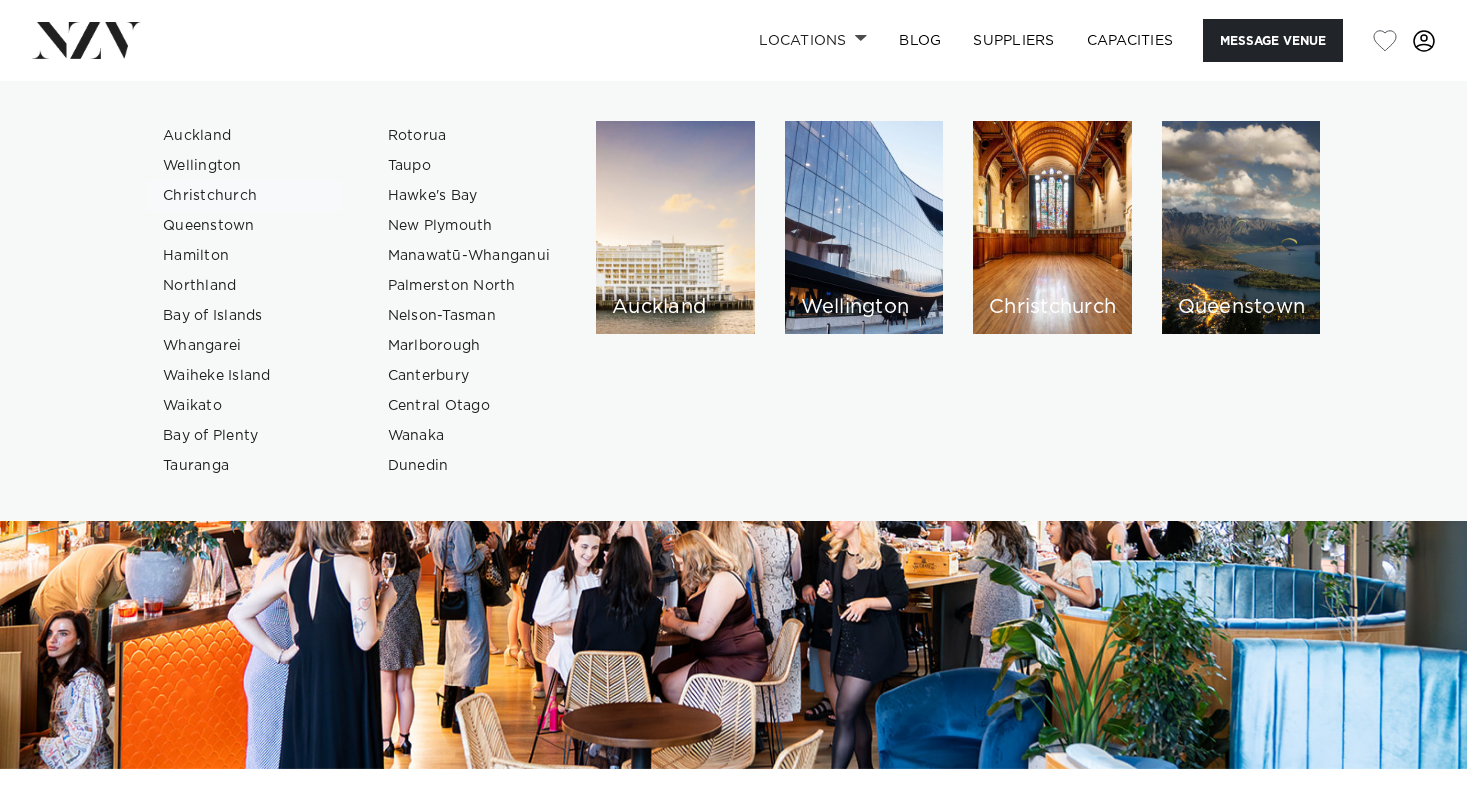 click on "Christchurch" at bounding box center (244, 196) 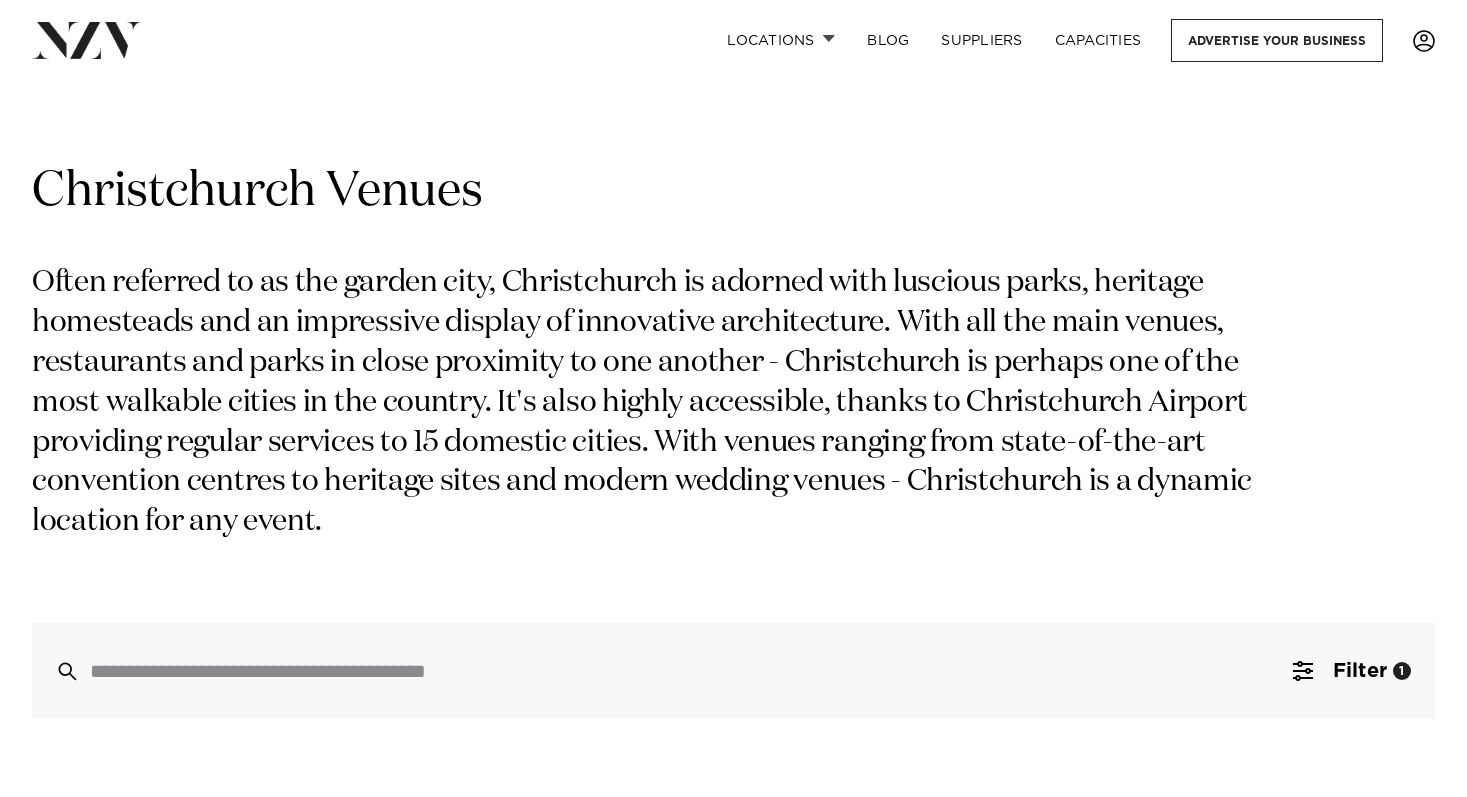 scroll, scrollTop: -2, scrollLeft: 0, axis: vertical 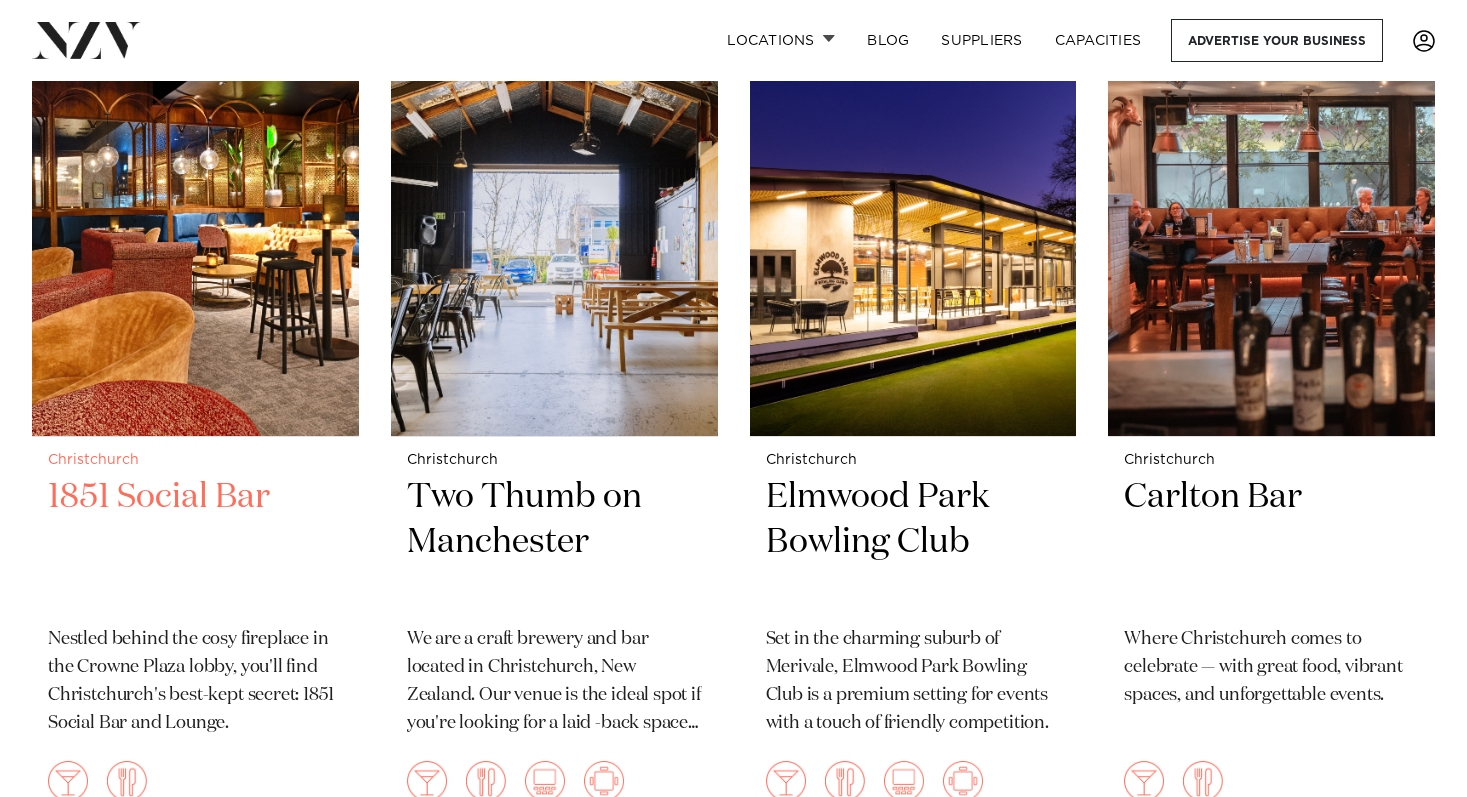 click on "1851 Social Bar" at bounding box center (195, 542) 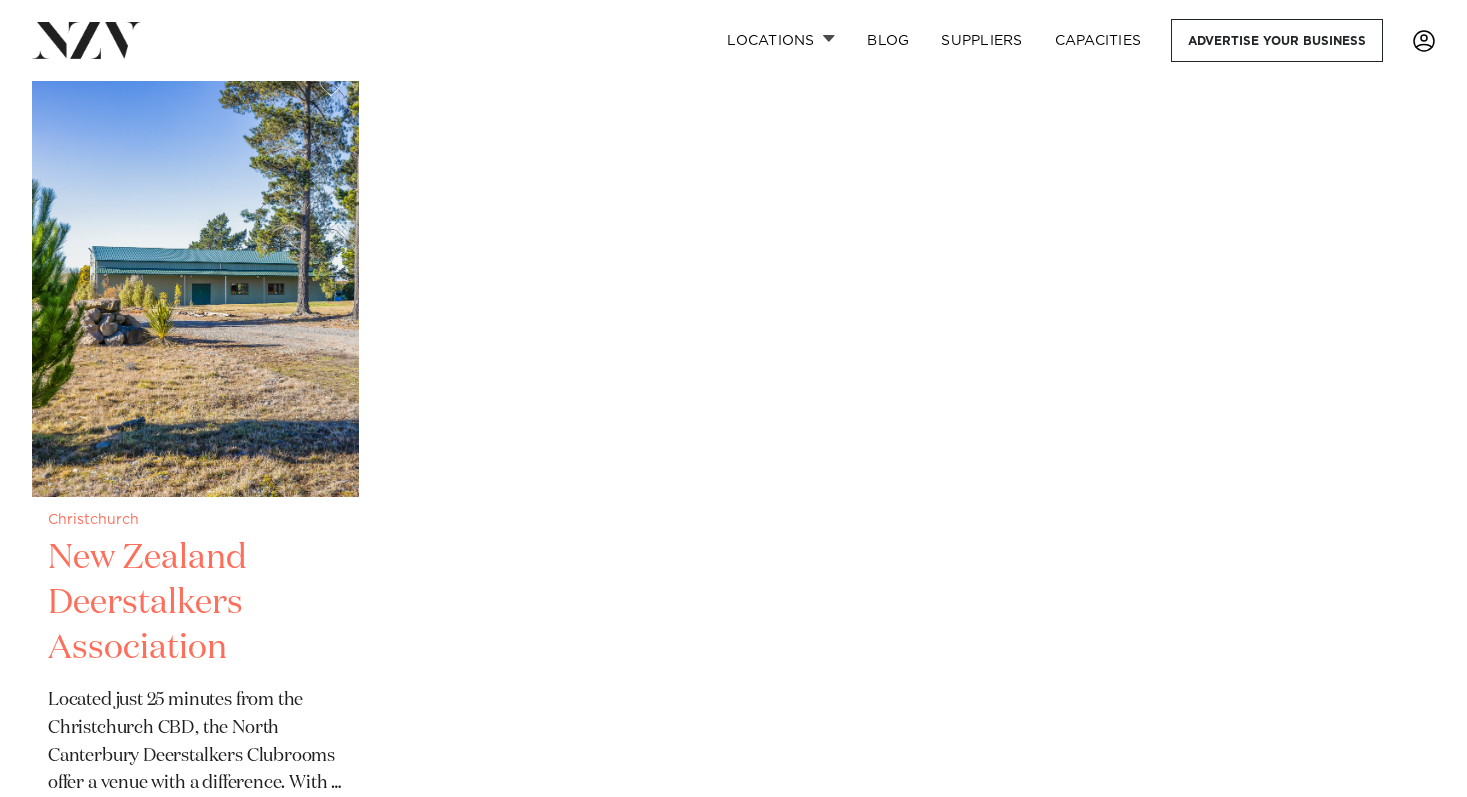 scroll, scrollTop: 6048, scrollLeft: 0, axis: vertical 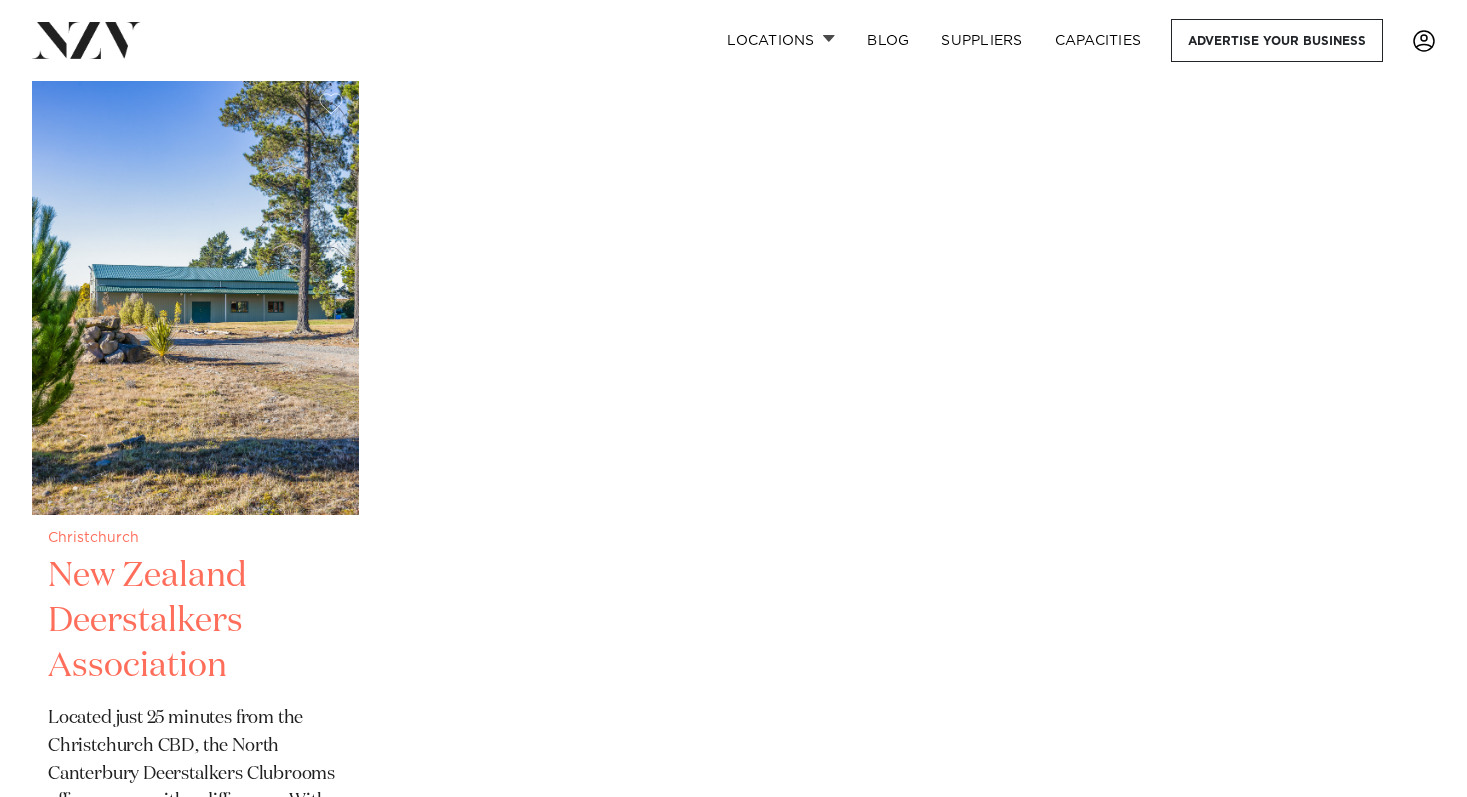 click on "New Zealand Deerstalkers Association" at bounding box center [195, 621] 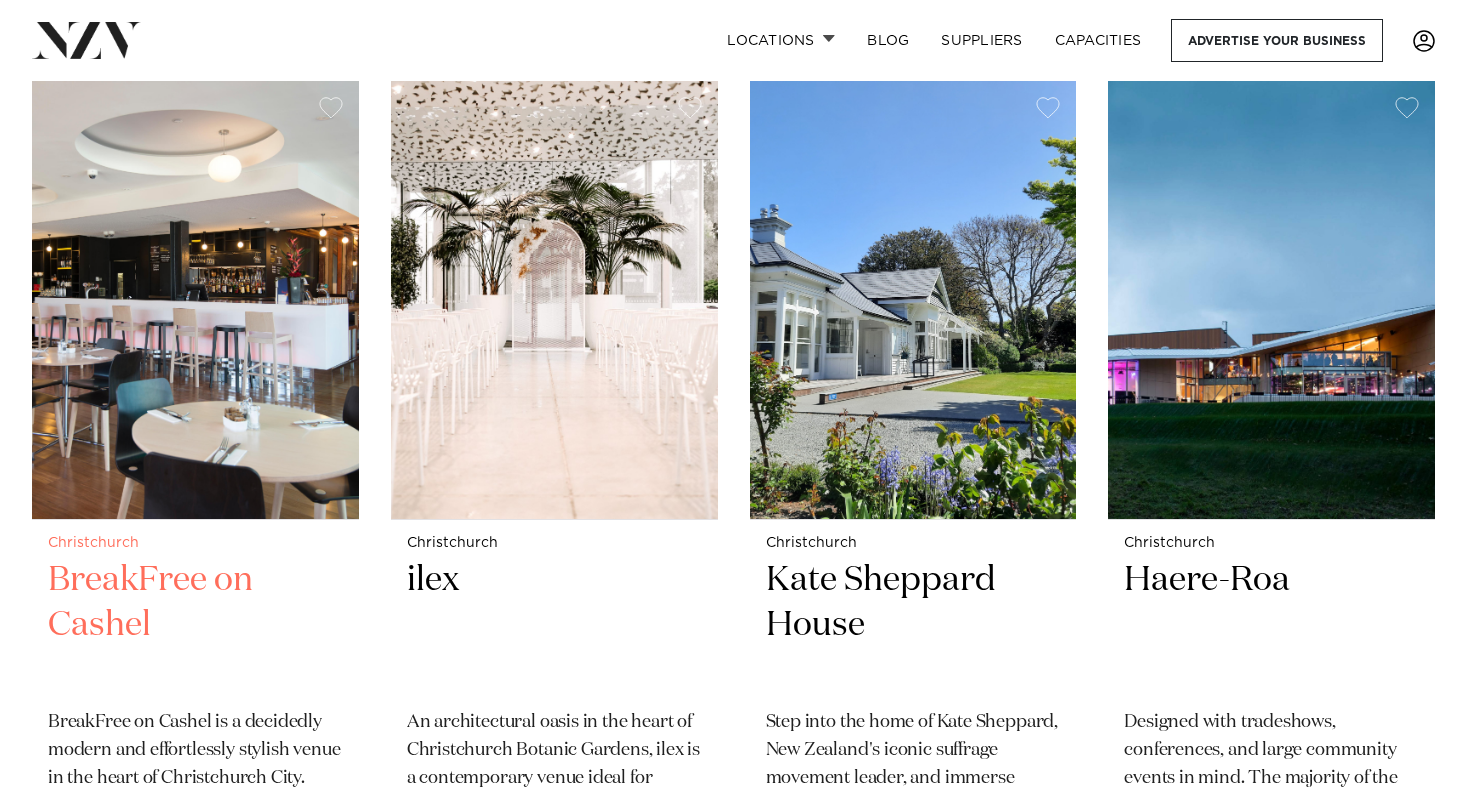 scroll, scrollTop: 3438, scrollLeft: 0, axis: vertical 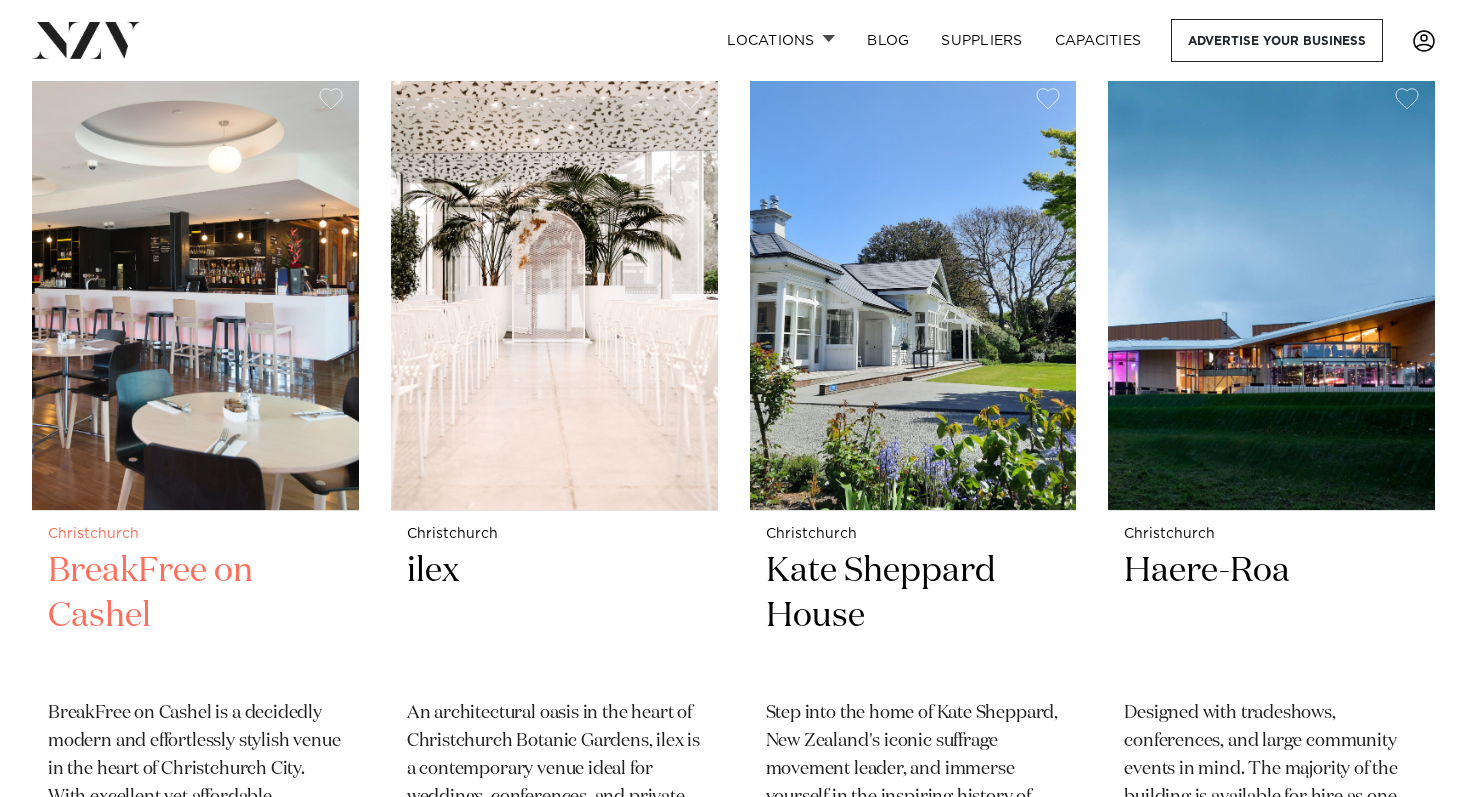 click on "BreakFree on Cashel" at bounding box center [195, 616] 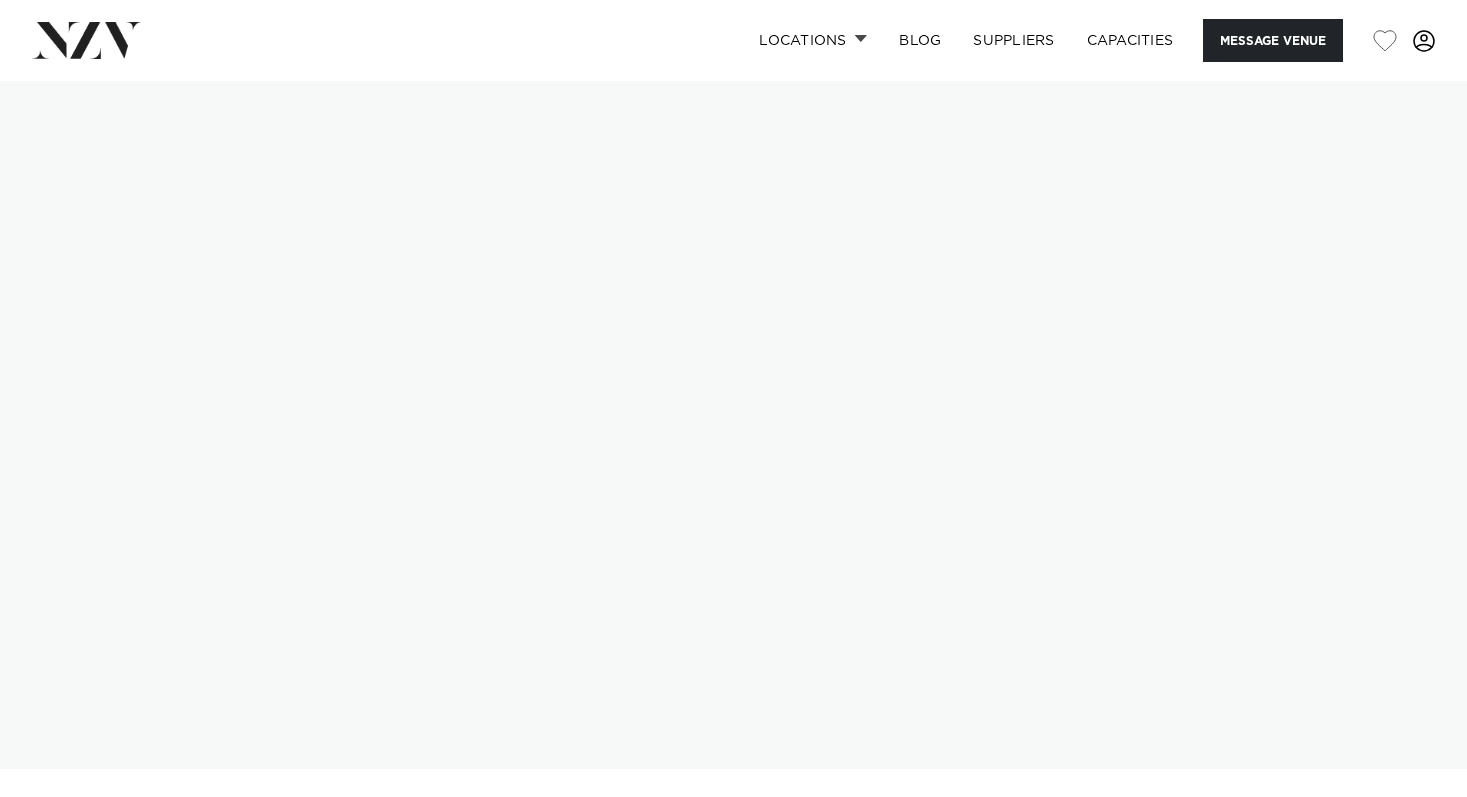 scroll, scrollTop: 0, scrollLeft: 0, axis: both 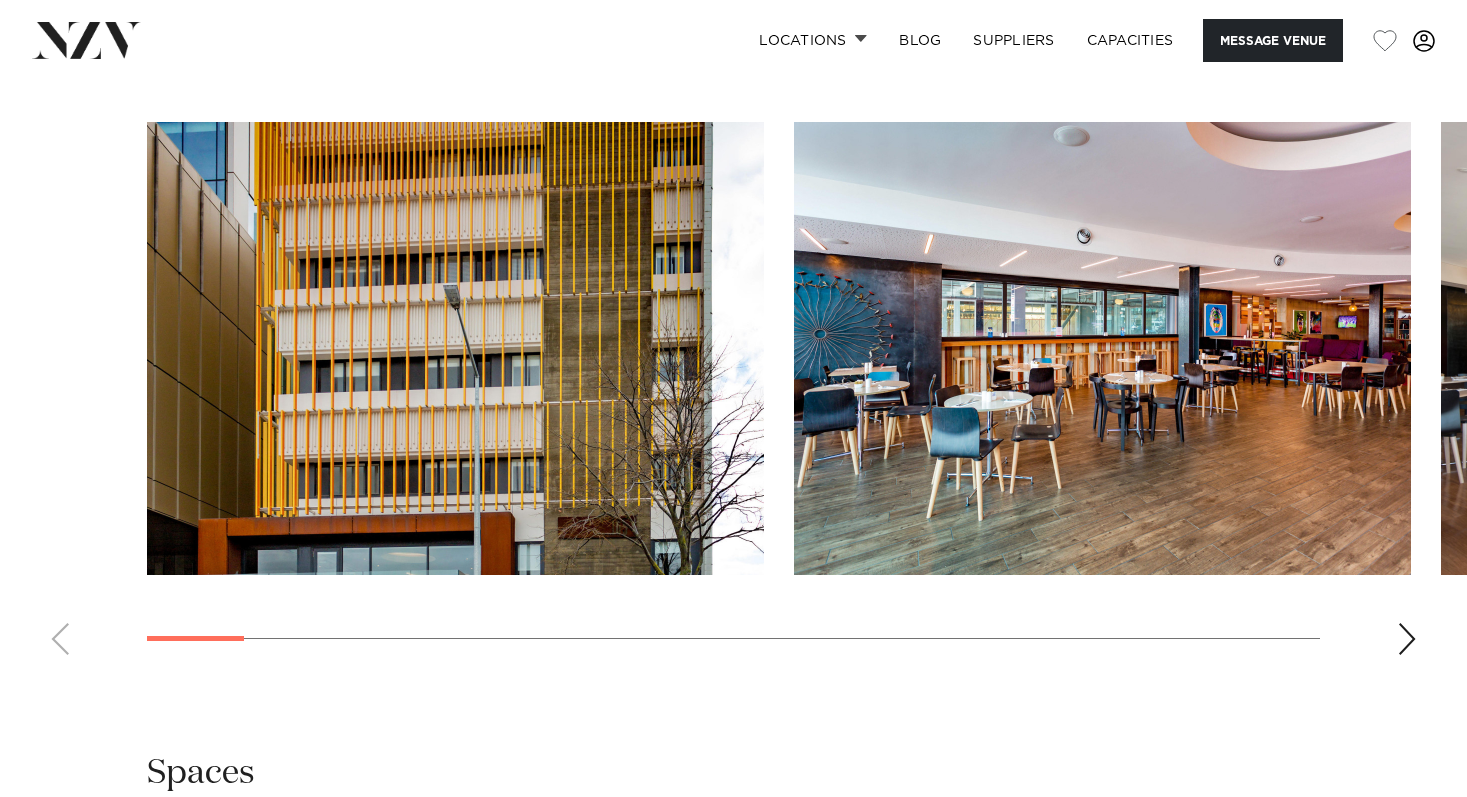 click at bounding box center (1407, 639) 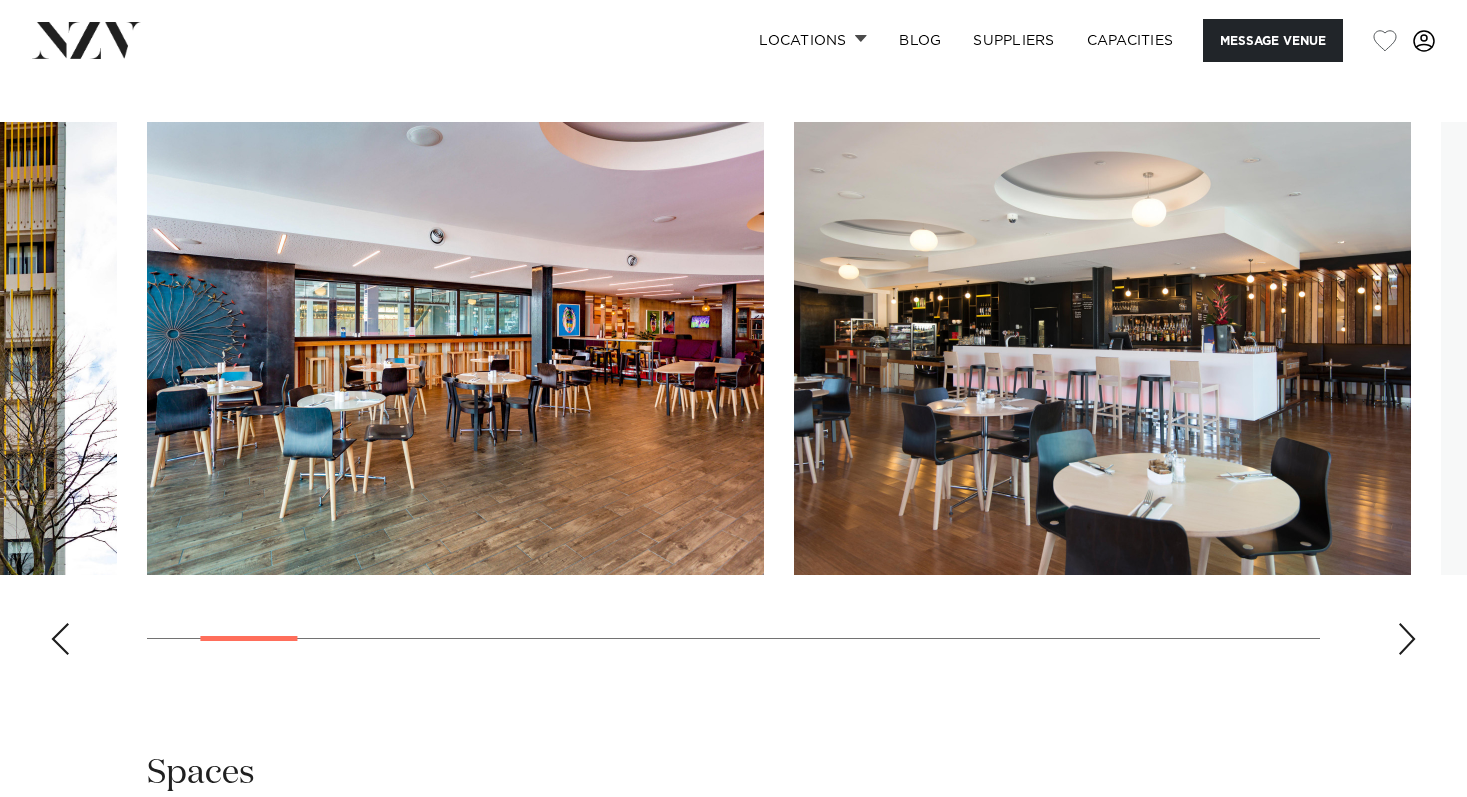 click at bounding box center [1407, 639] 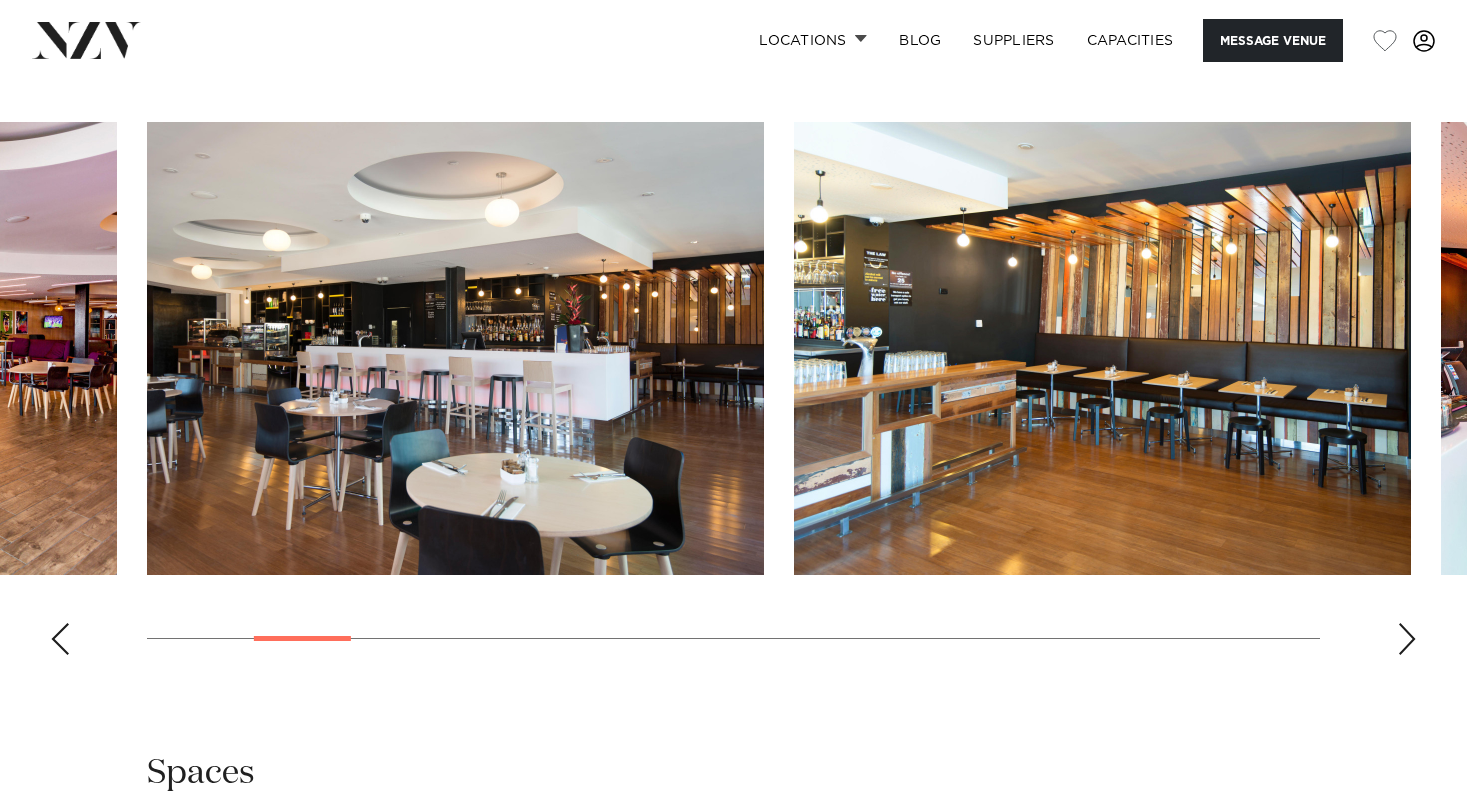 click at bounding box center (1407, 639) 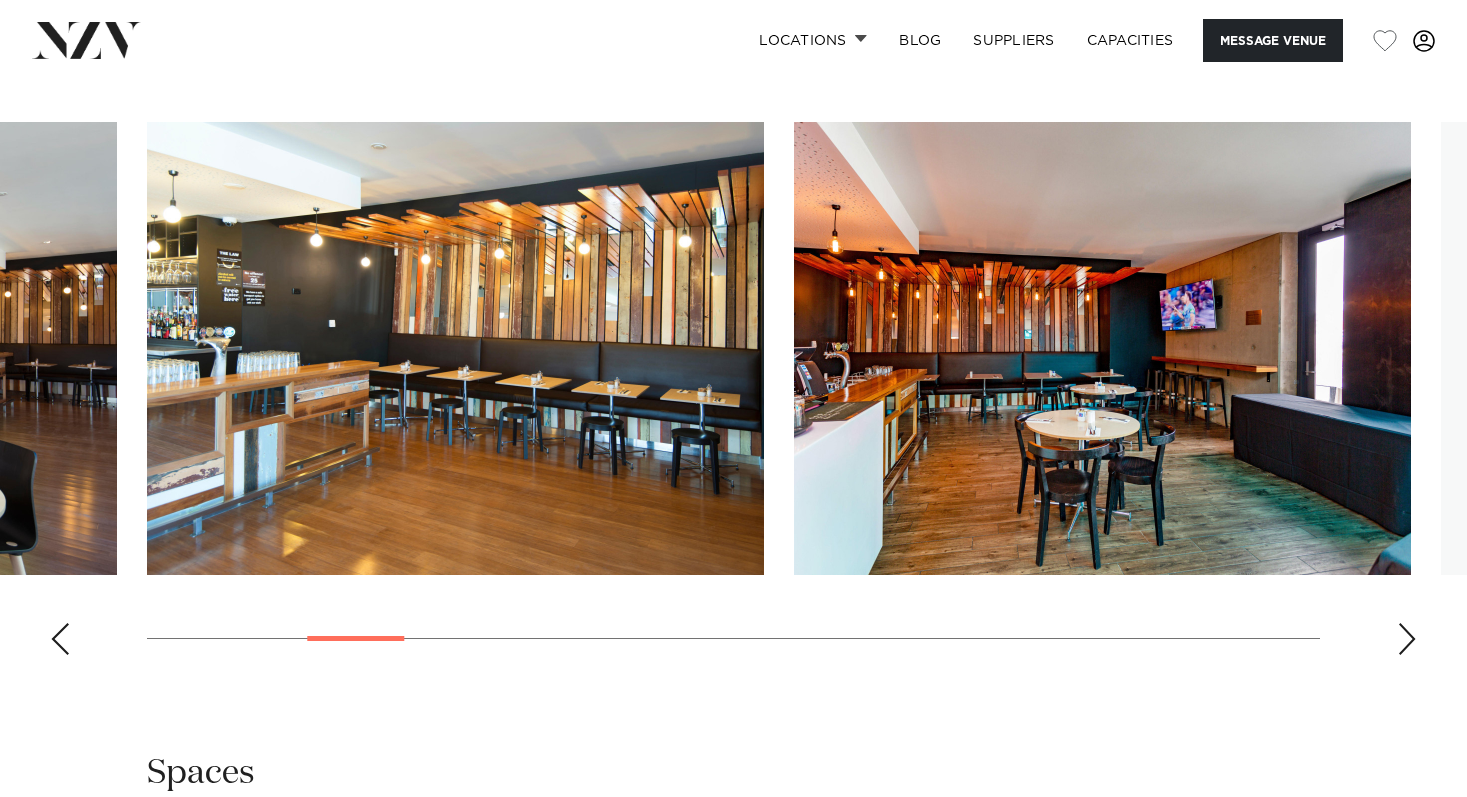 click at bounding box center [1407, 639] 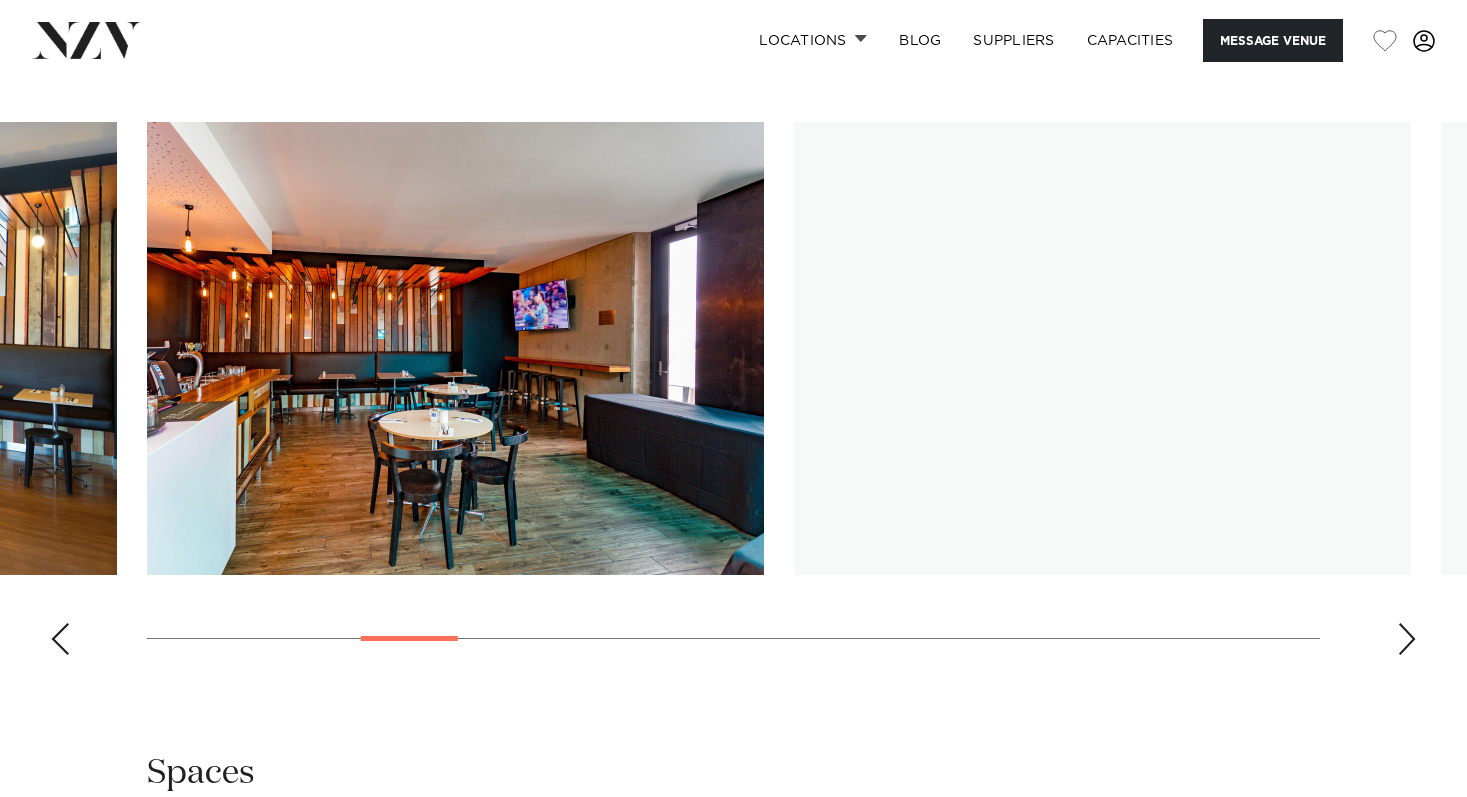 click at bounding box center [1407, 639] 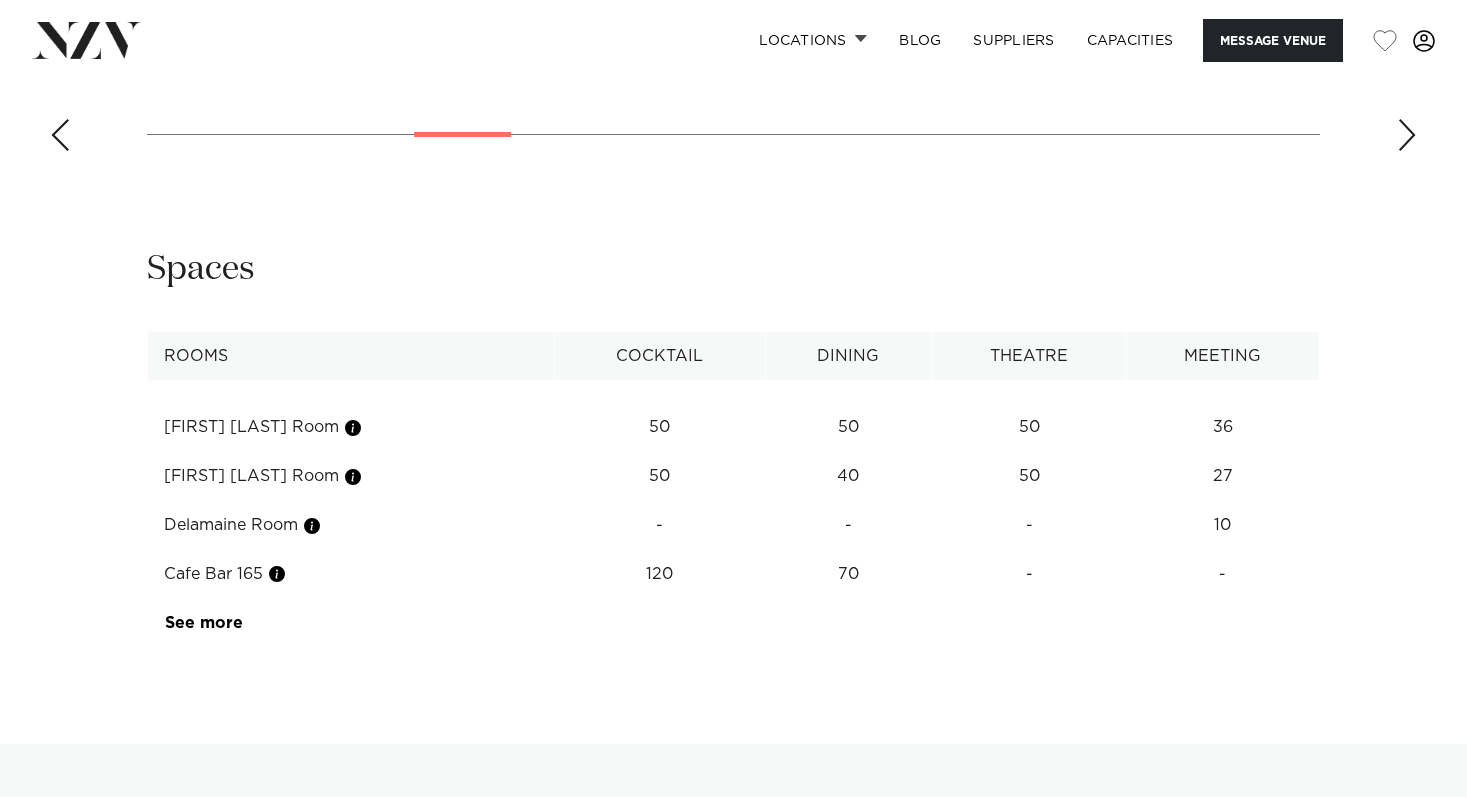 scroll, scrollTop: 2387, scrollLeft: 0, axis: vertical 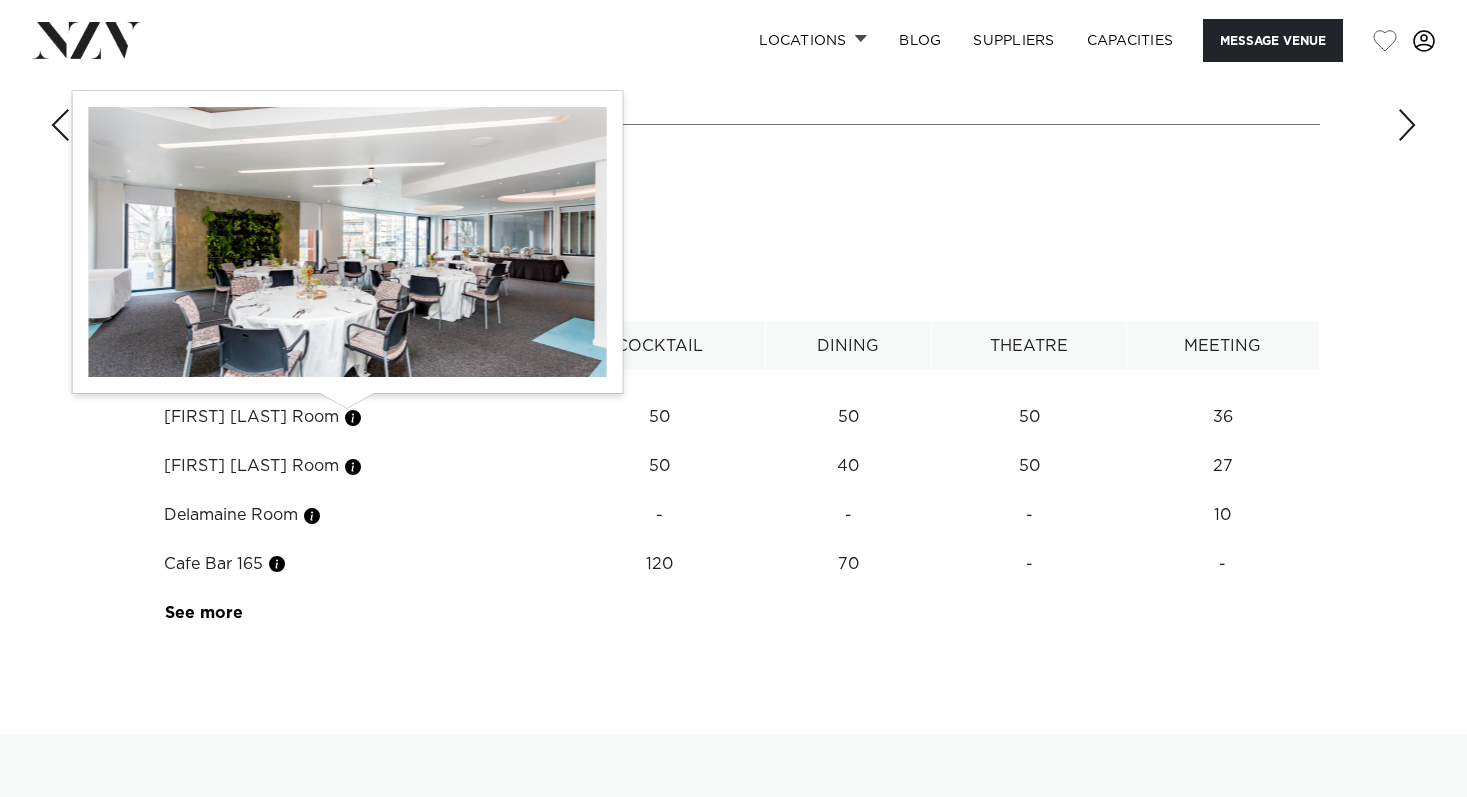 click on "Locations
[CITY]
[CITY]
[CITY]
[CITY]
[CITY]
[CITY]
[CITY]
[CITY]
[CITY]
[CITY]
[CITY]
[CITY]
[CITY]
[CITY]
[CITY]
[CITY]" at bounding box center [733, 301] 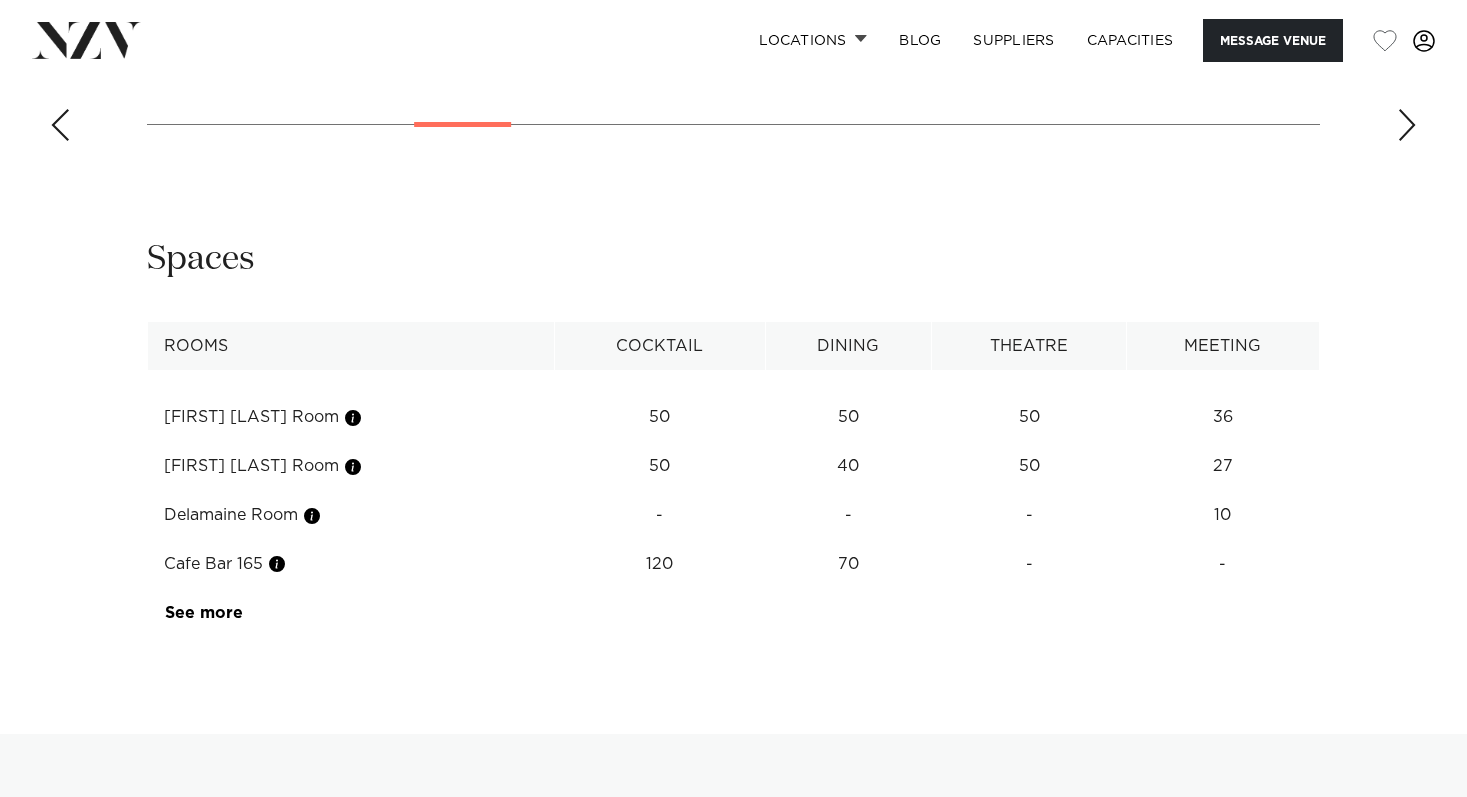 click on "Locations
[CITY]
[CITY]
[CITY]
[CITY]
[CITY]
[CITY]
[CITY]
[CITY]
[CITY]
[CITY]
[CITY]
[CITY]
[CITY]
[CITY]
[CITY]
[CITY]" at bounding box center [733, 301] 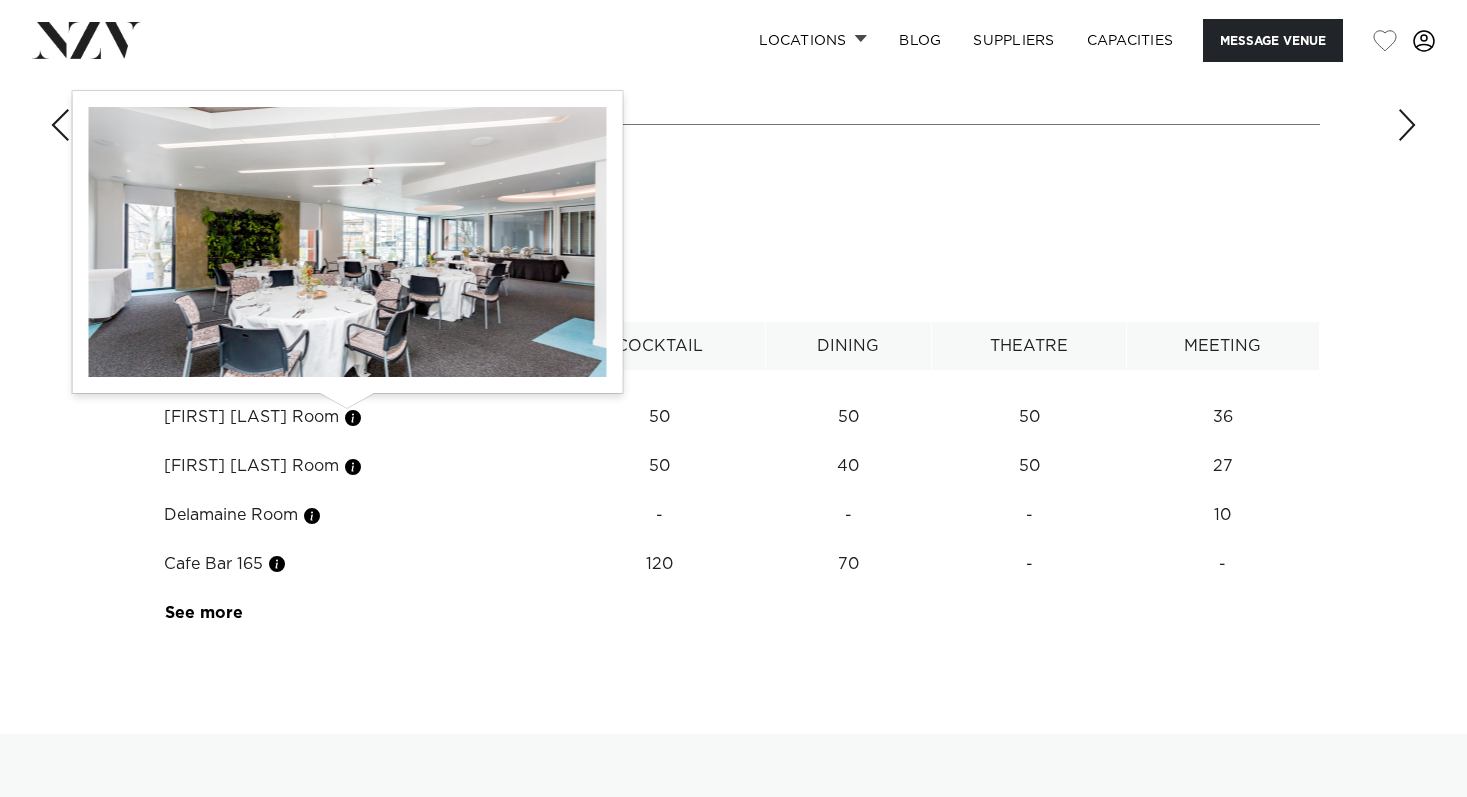 click on "Locations
[CITY]
[CITY]
[CITY]
[CITY]
[CITY]
[CITY]
[CITY]
[CITY]
[CITY]
[CITY]
[CITY]
[CITY]
[CITY]
[CITY]
[CITY]
[CITY]" at bounding box center (733, 301) 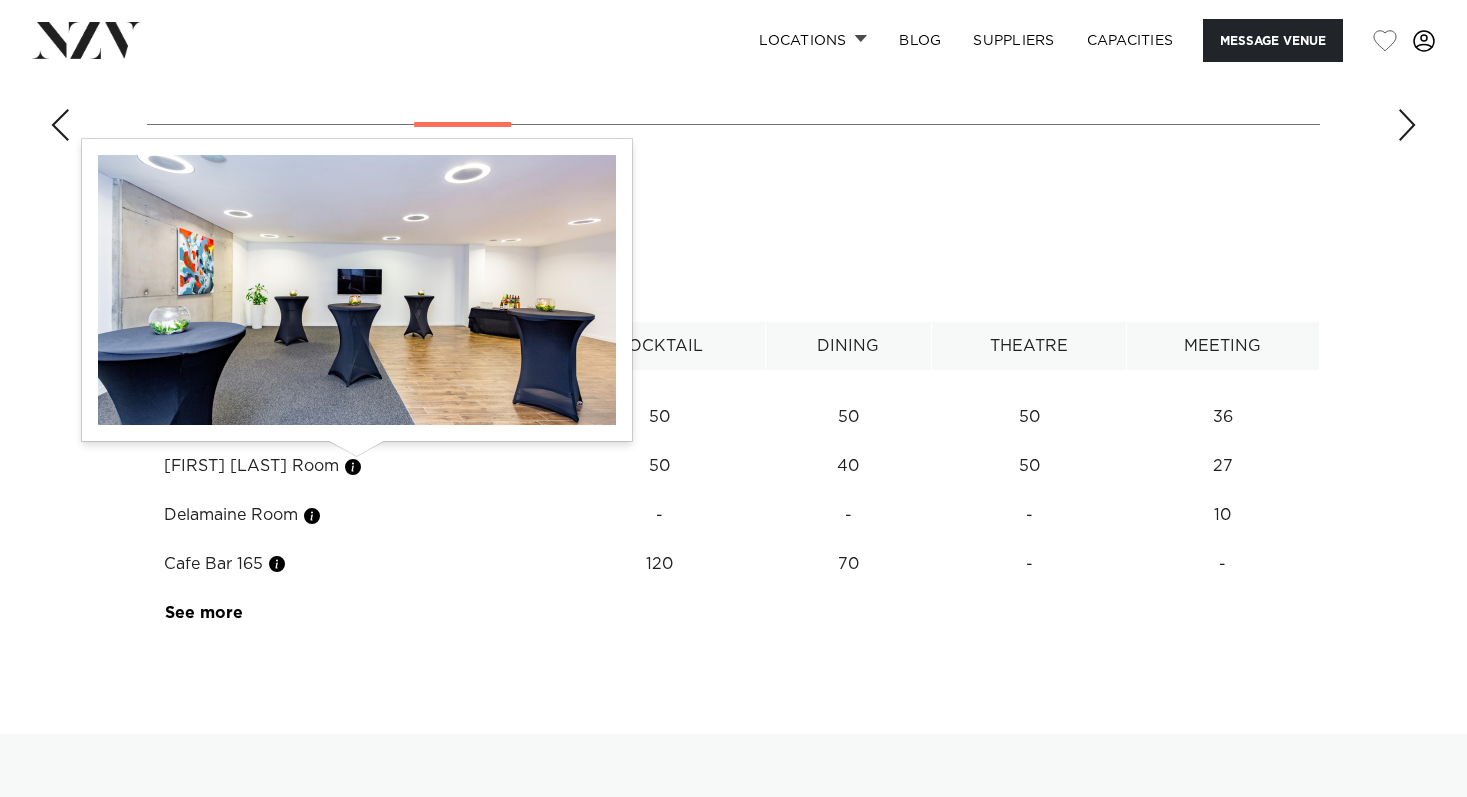 click at bounding box center (353, 467) 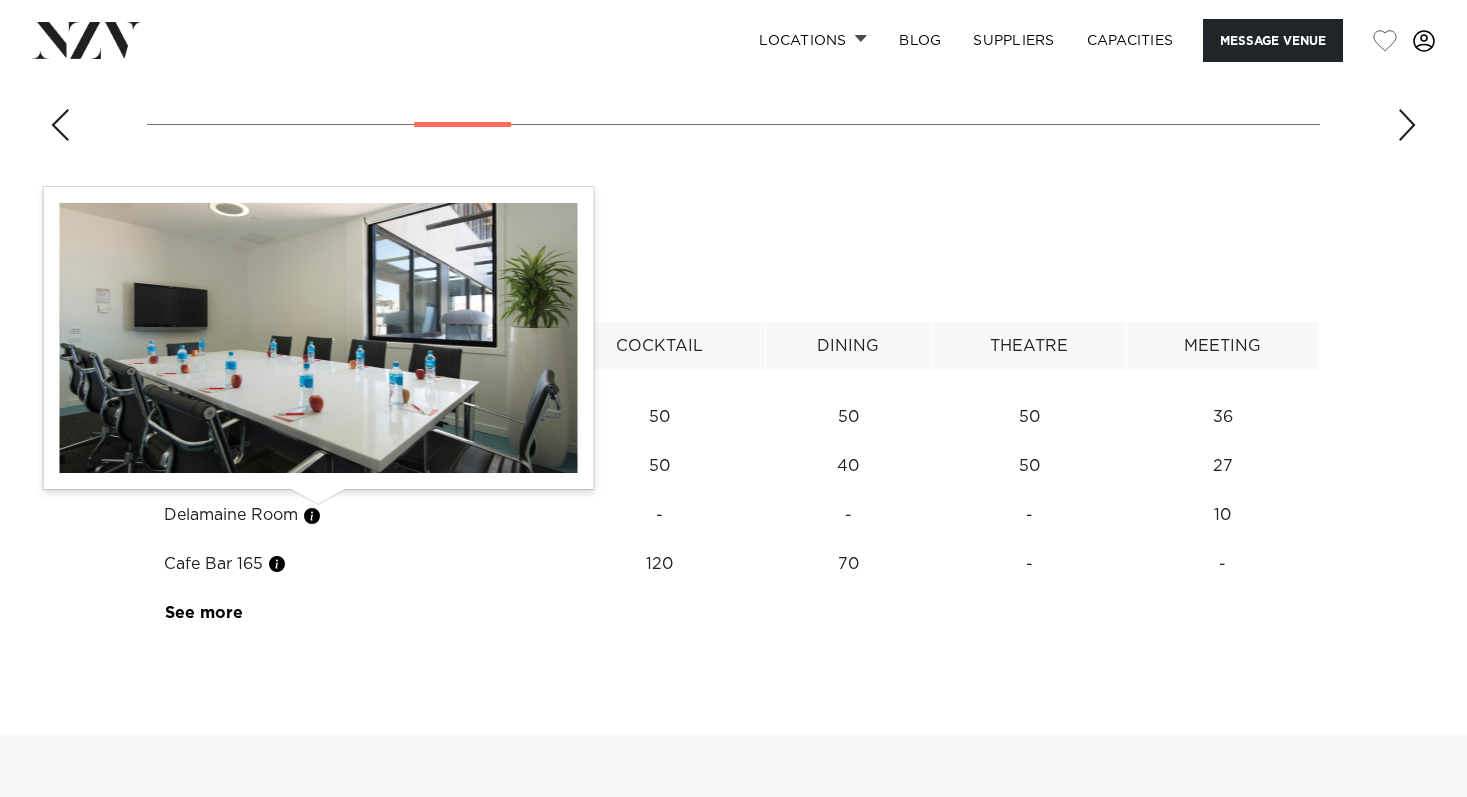 click at bounding box center [312, 516] 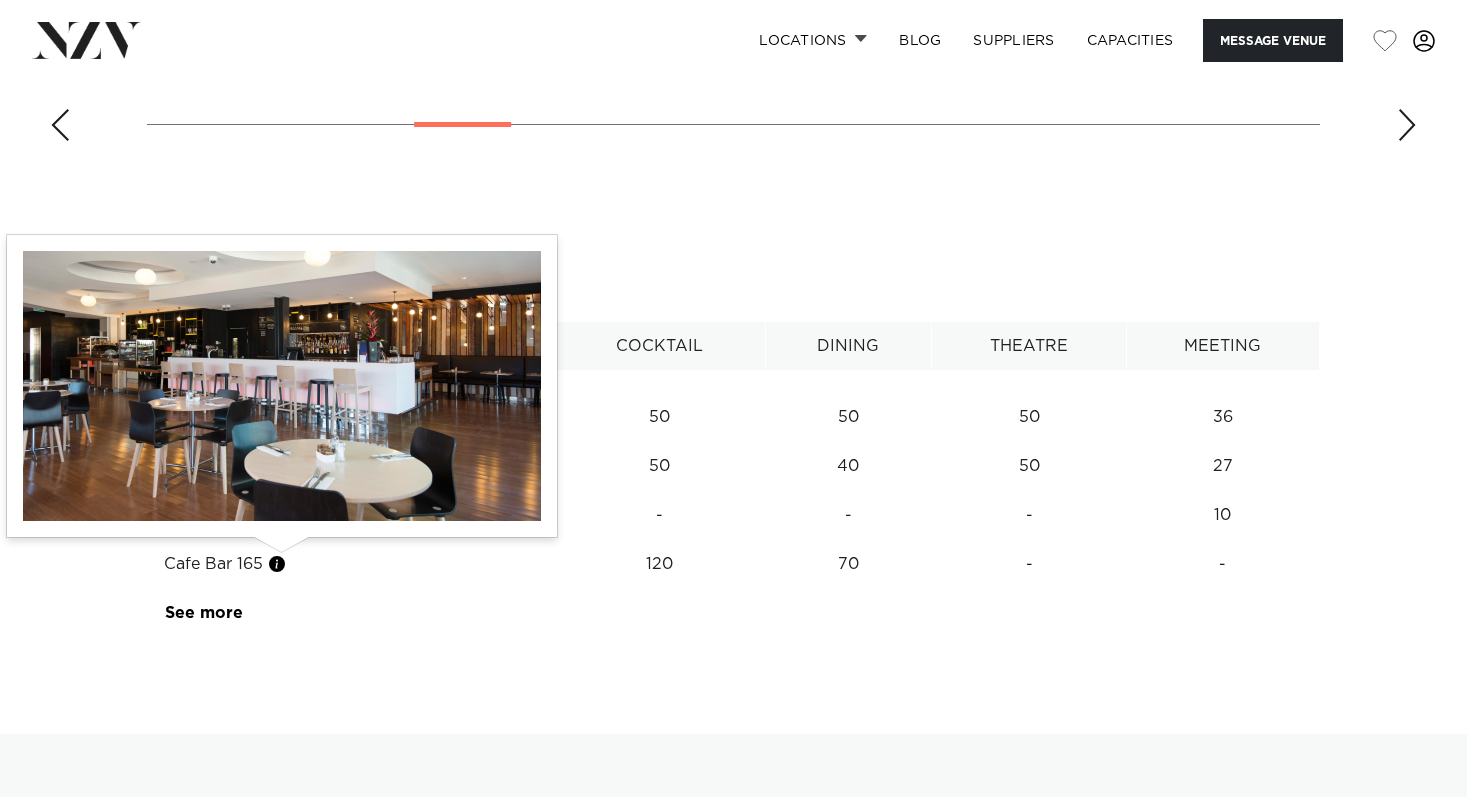 click at bounding box center [277, 564] 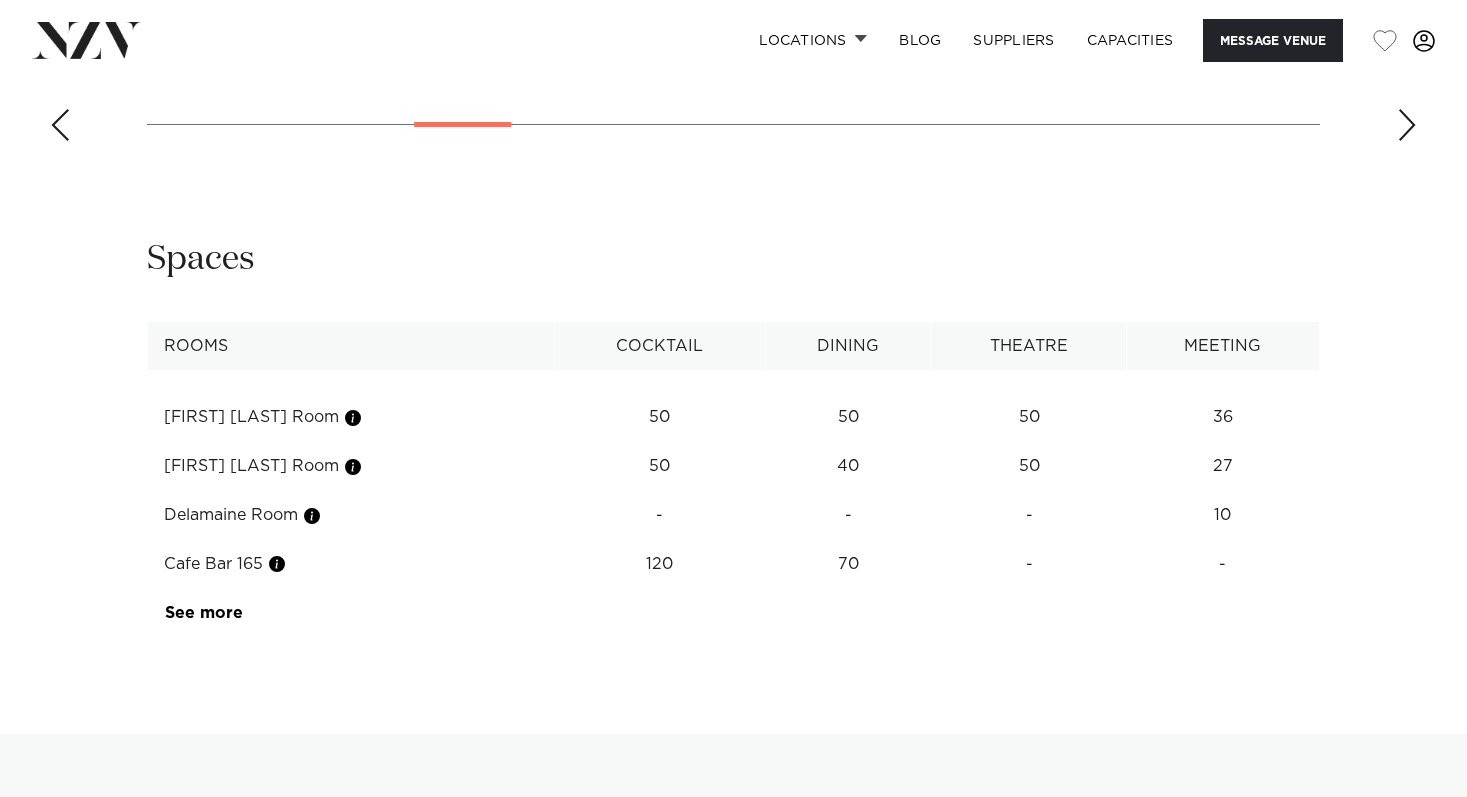 scroll, scrollTop: 2418, scrollLeft: 0, axis: vertical 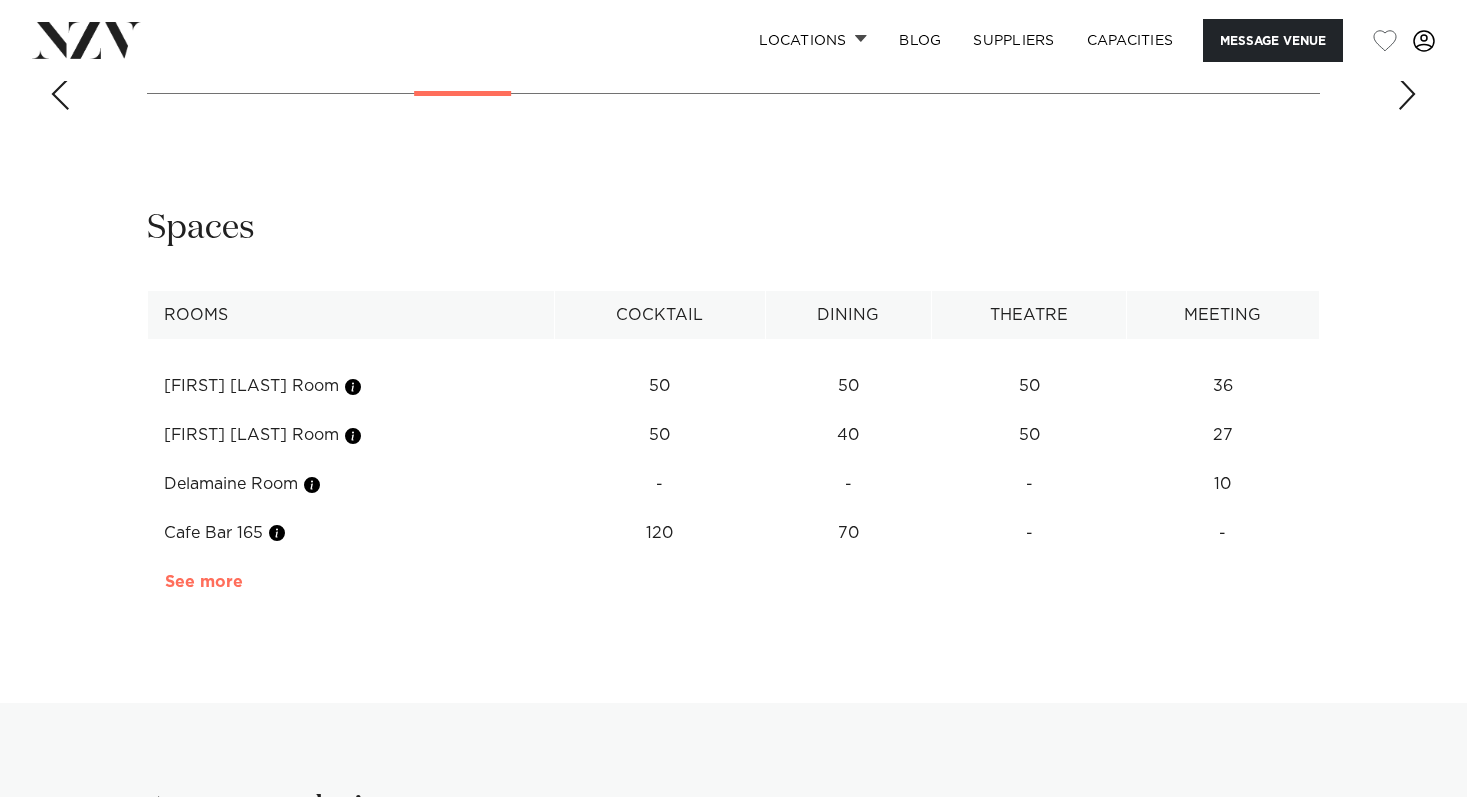click on "See more" at bounding box center (243, 582) 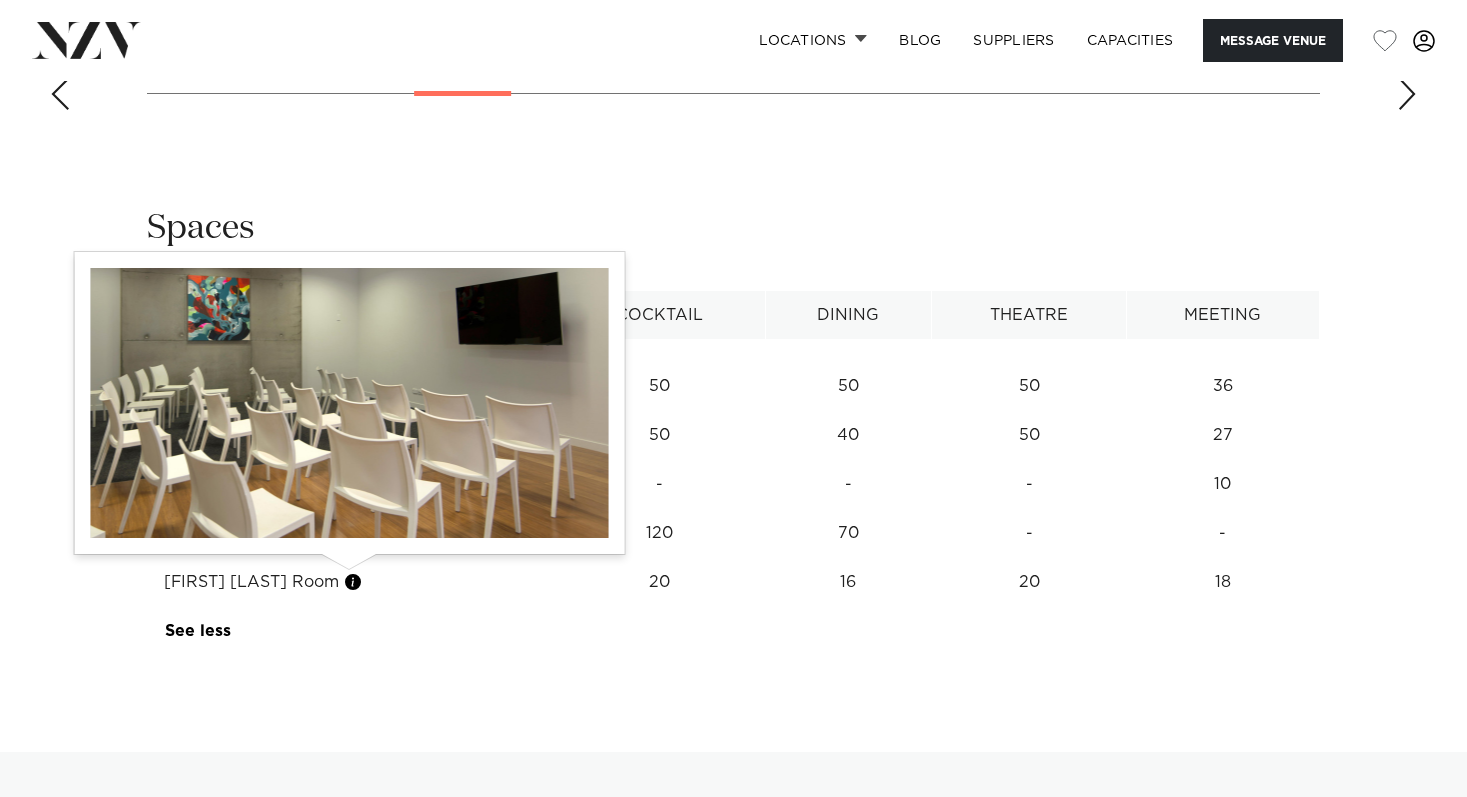 click at bounding box center [353, 582] 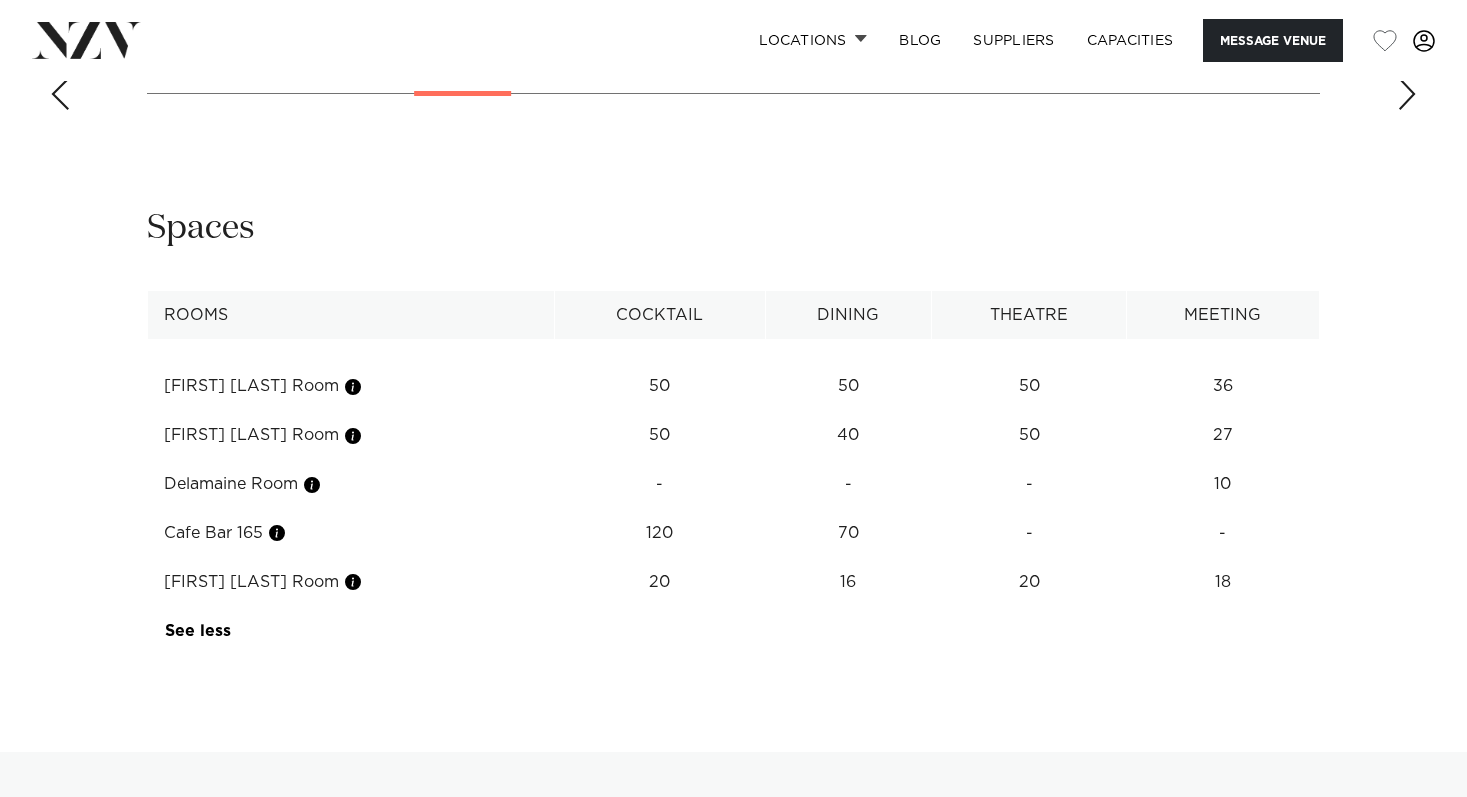 click on "See more" at bounding box center (236, 631) 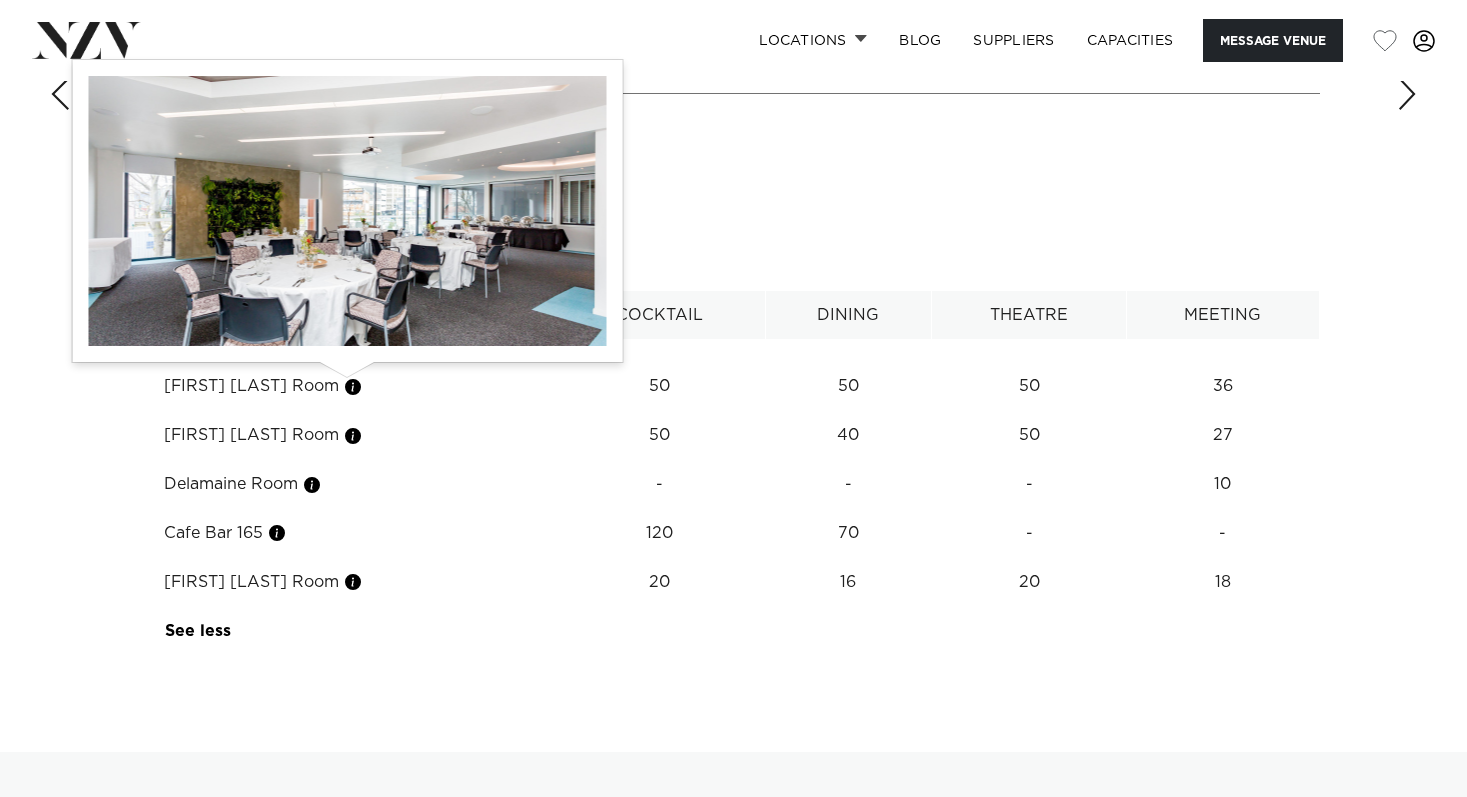 click at bounding box center (353, 387) 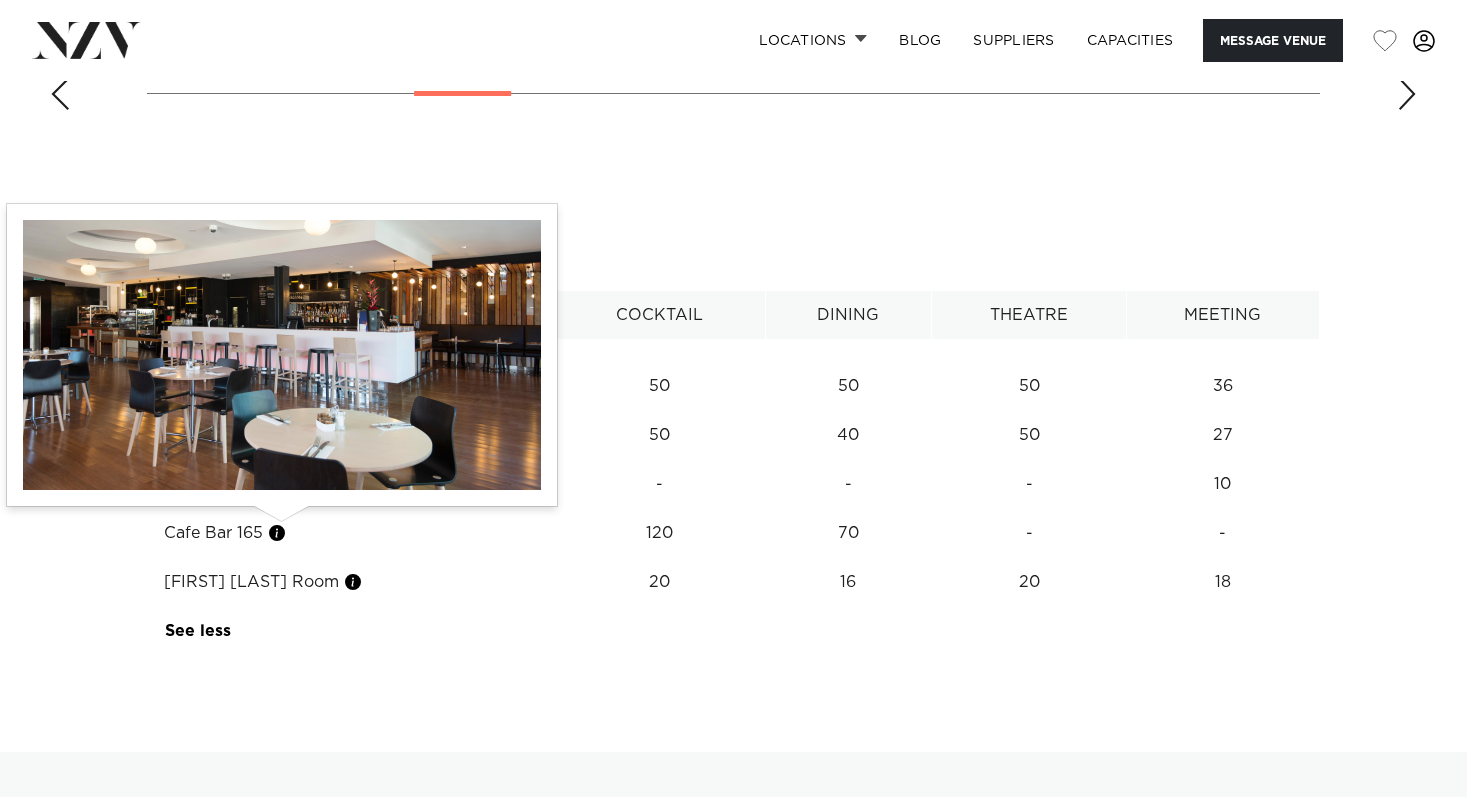 click at bounding box center [277, 533] 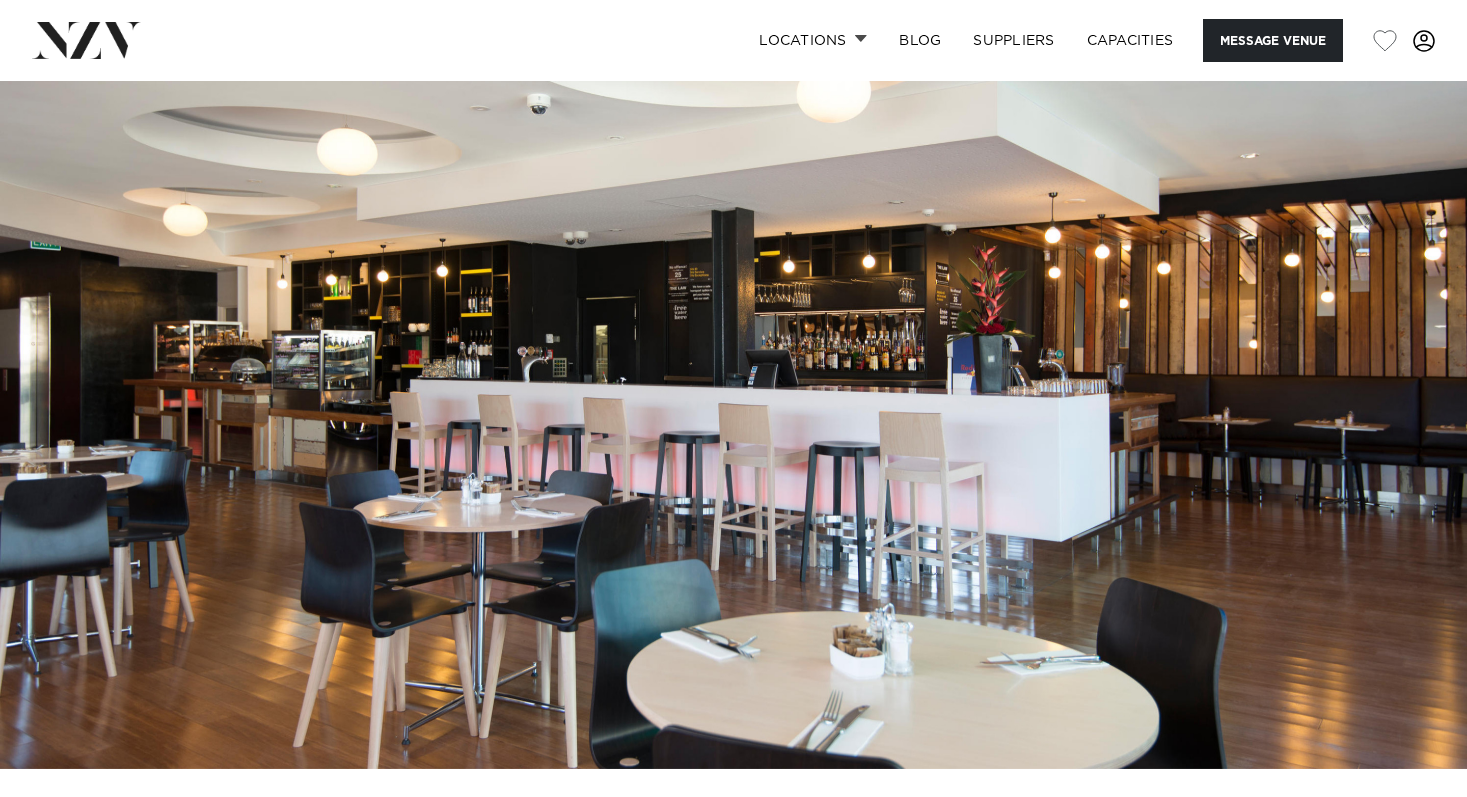 scroll, scrollTop: 0, scrollLeft: 0, axis: both 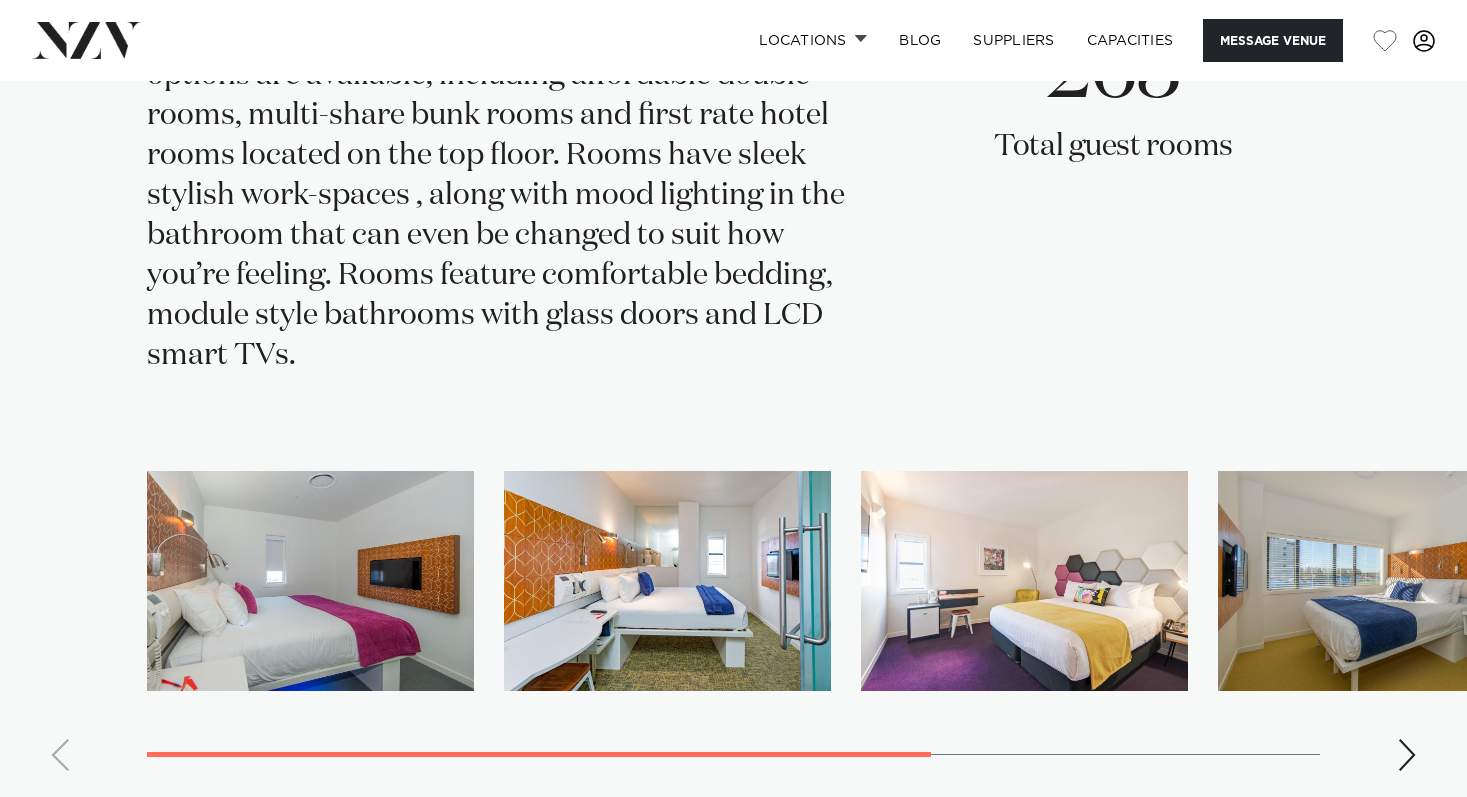 click at bounding box center (310, 581) 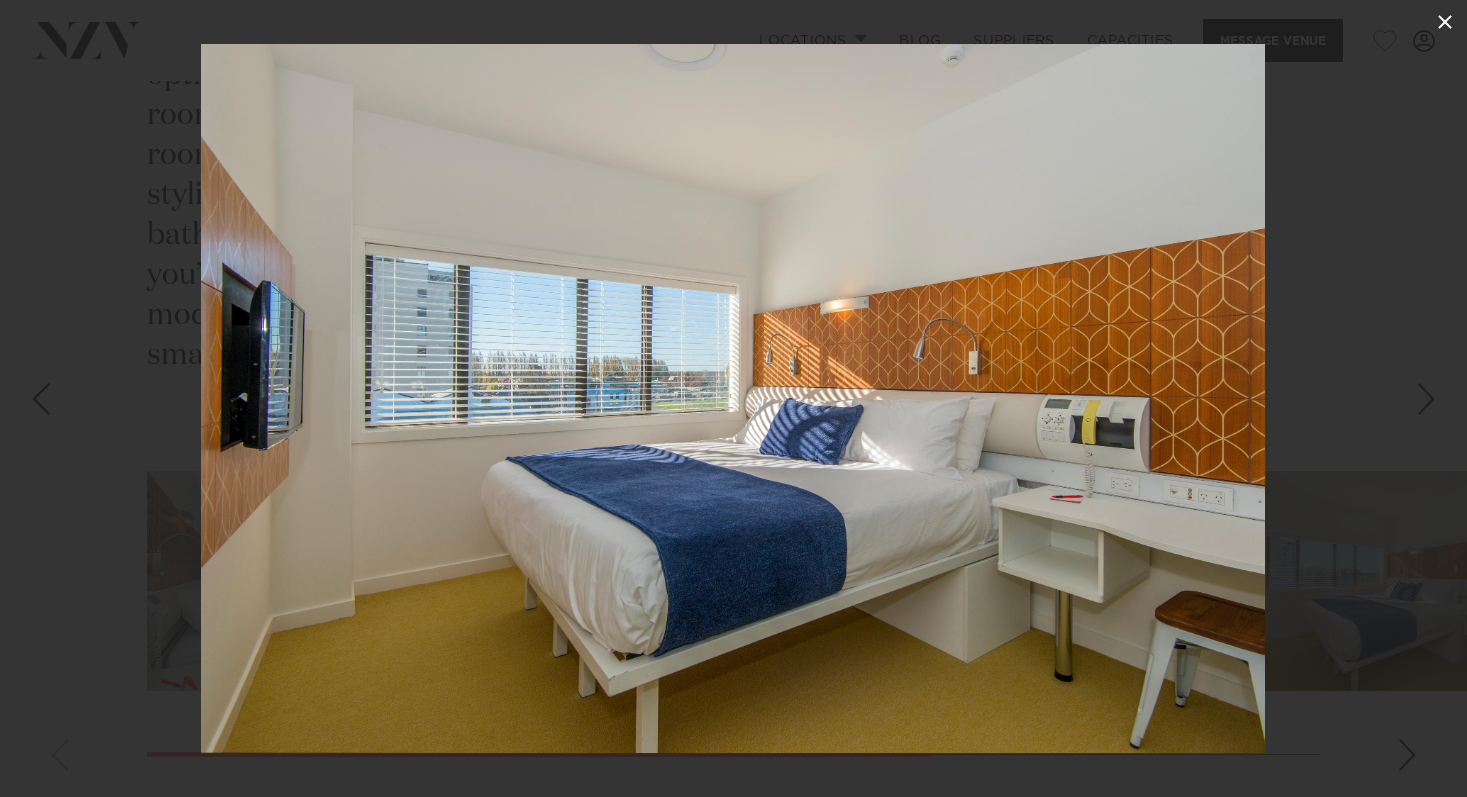 click 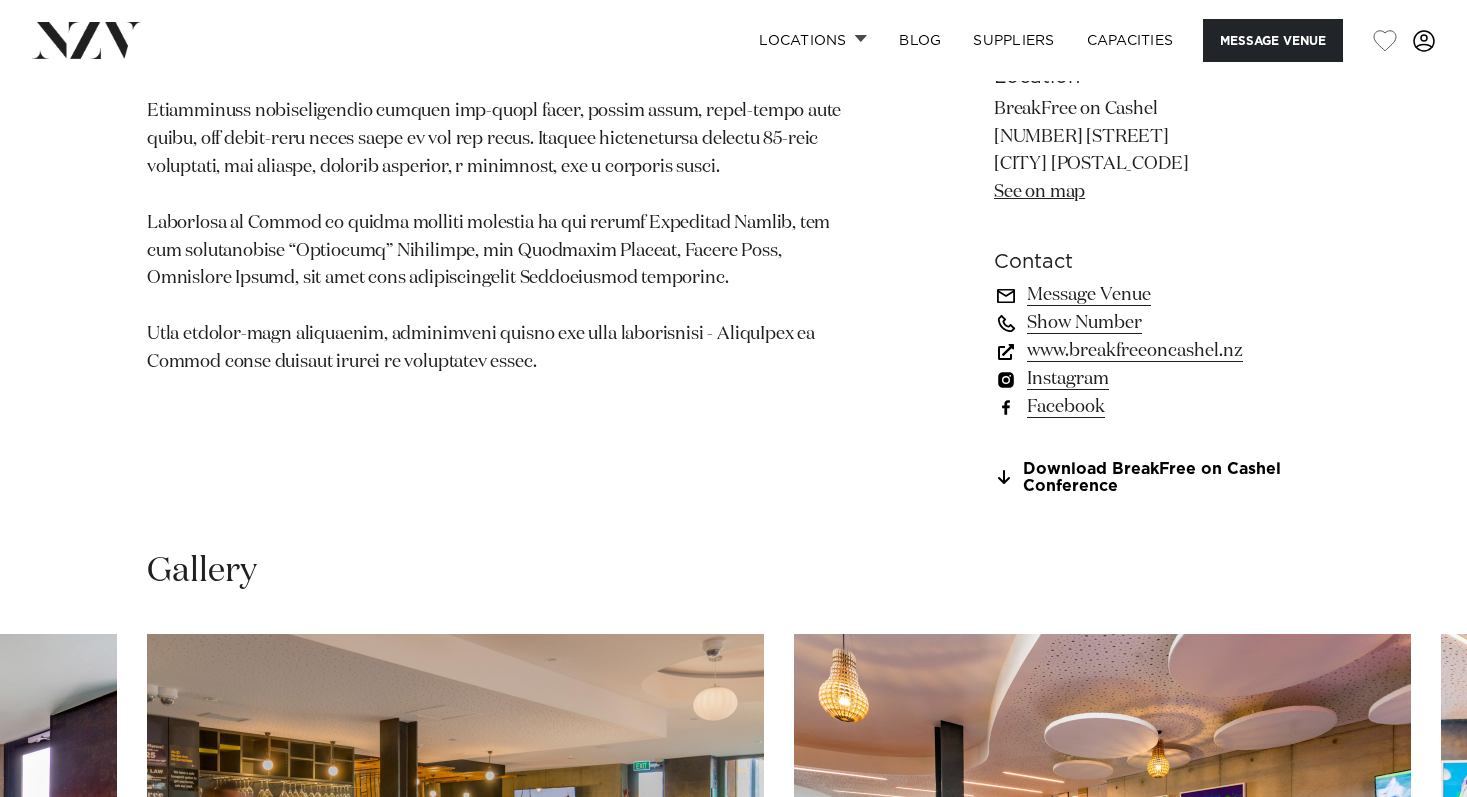 scroll, scrollTop: 1357, scrollLeft: 0, axis: vertical 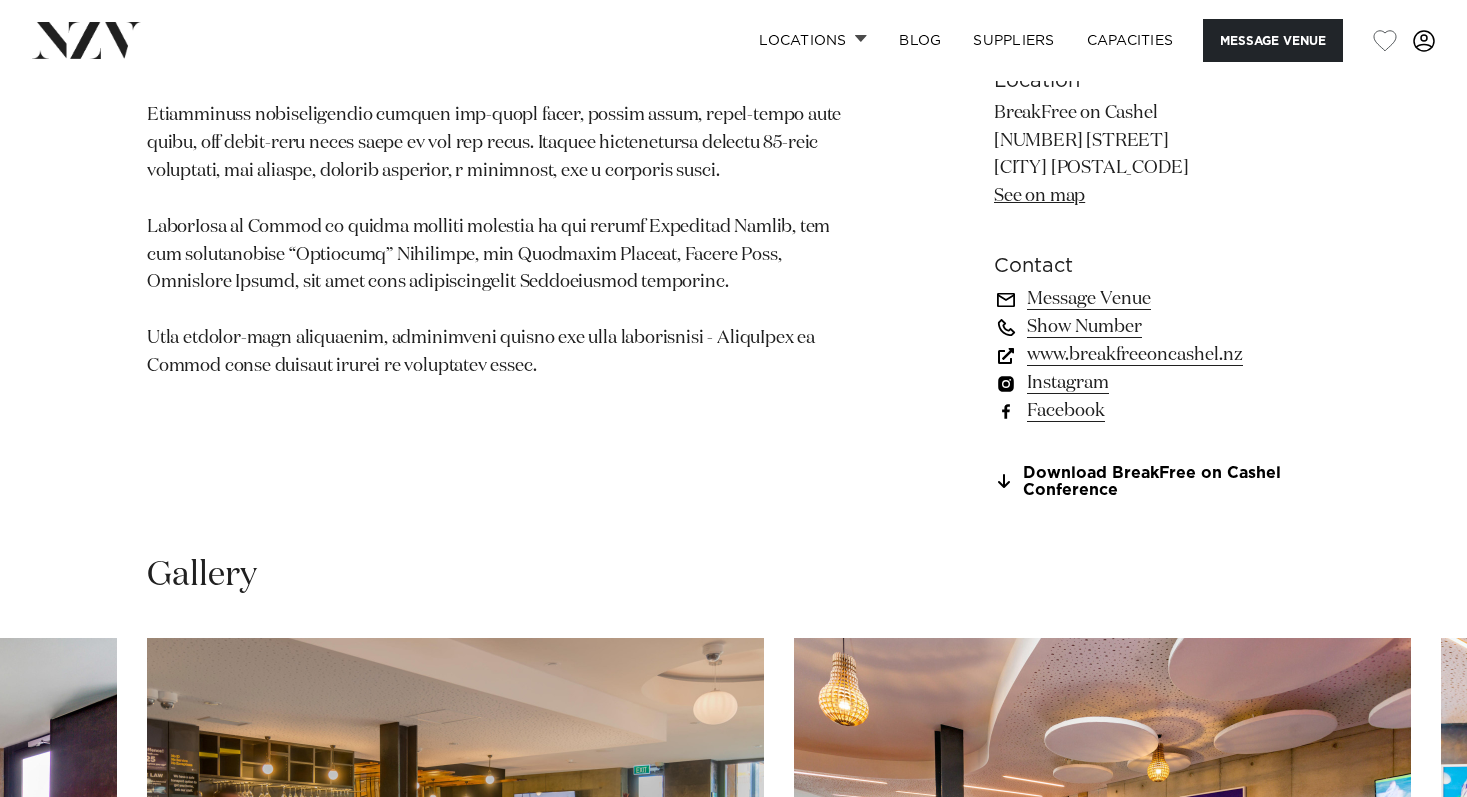 click on "Message Venue" at bounding box center [1157, 299] 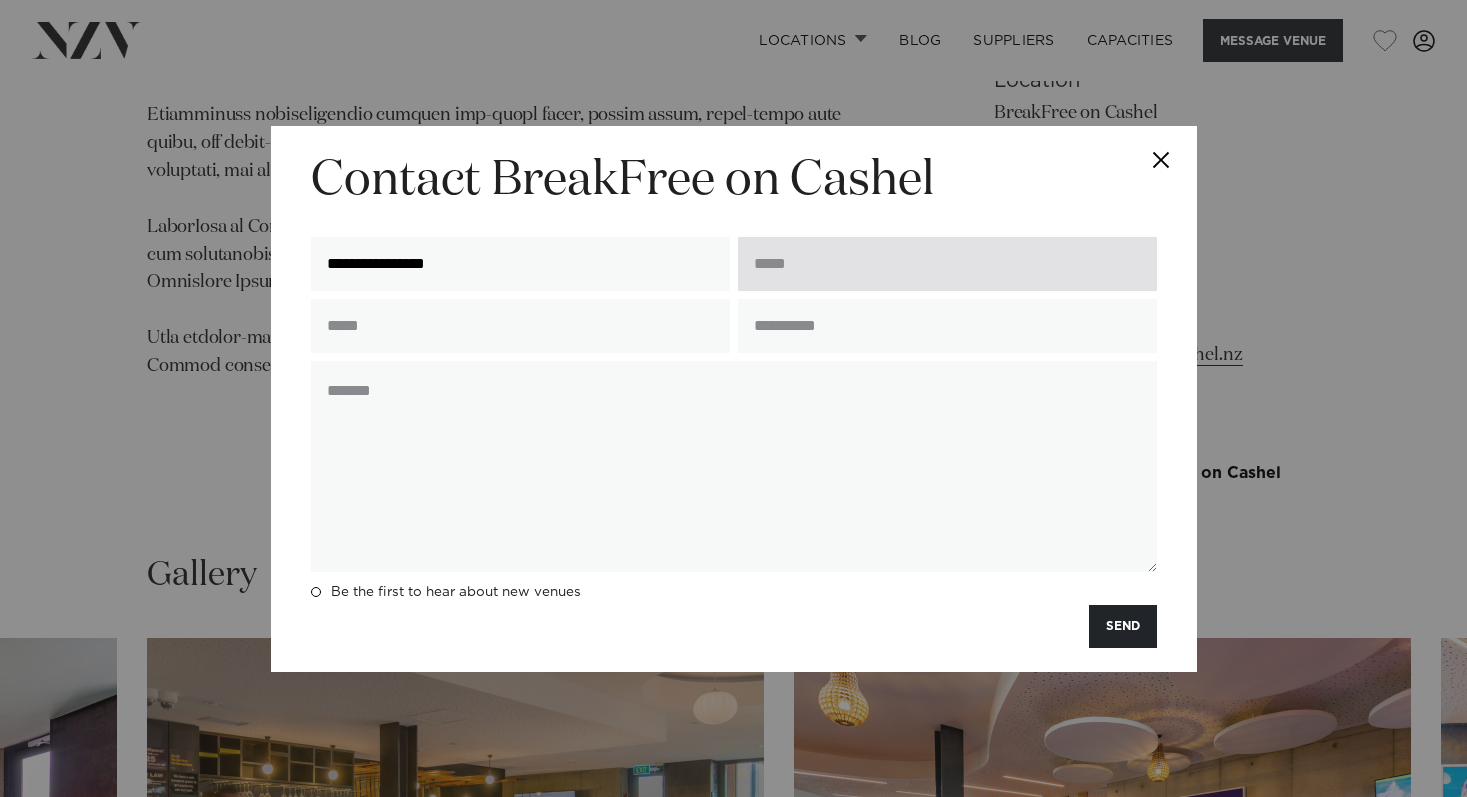 type on "**********" 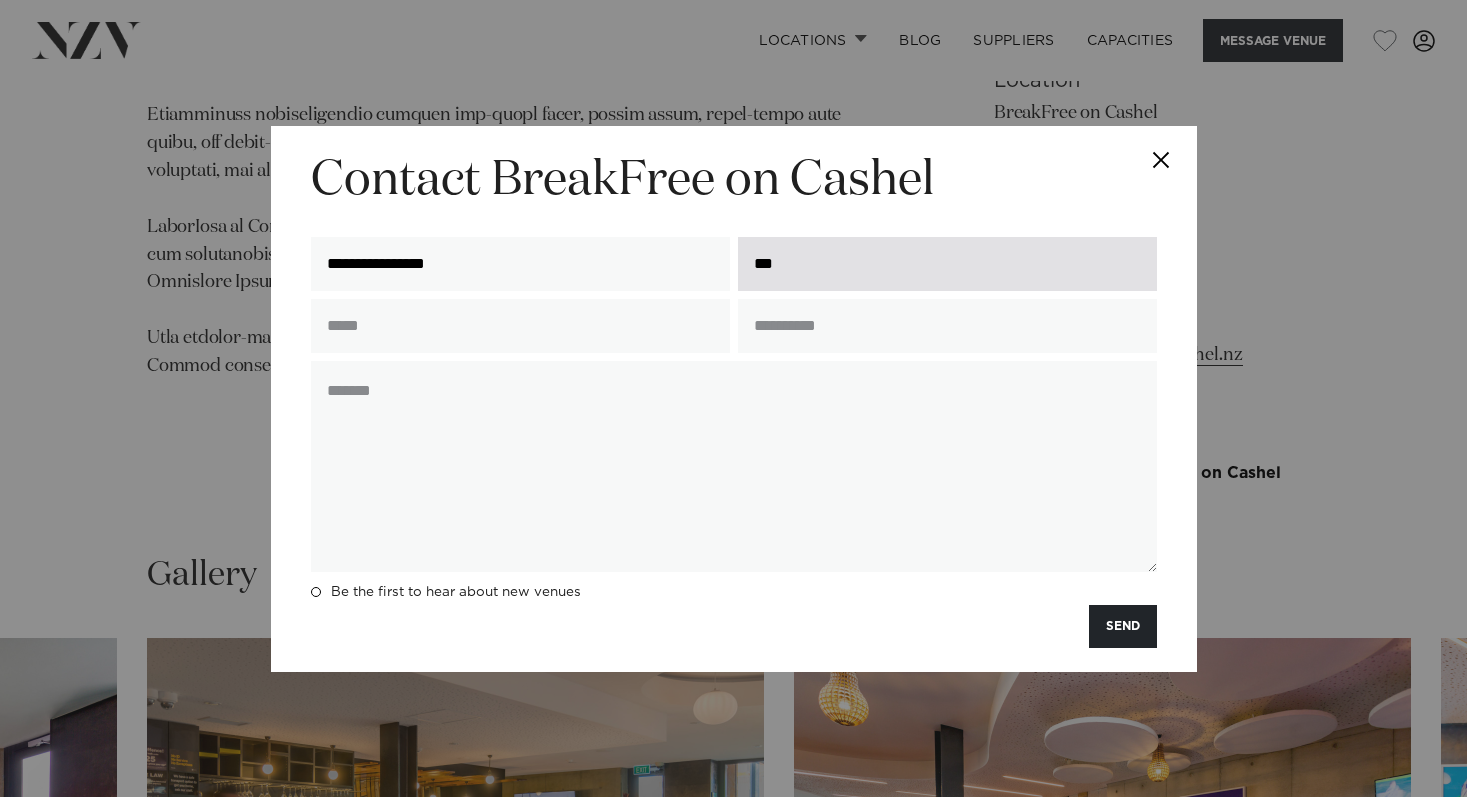 type on "****" 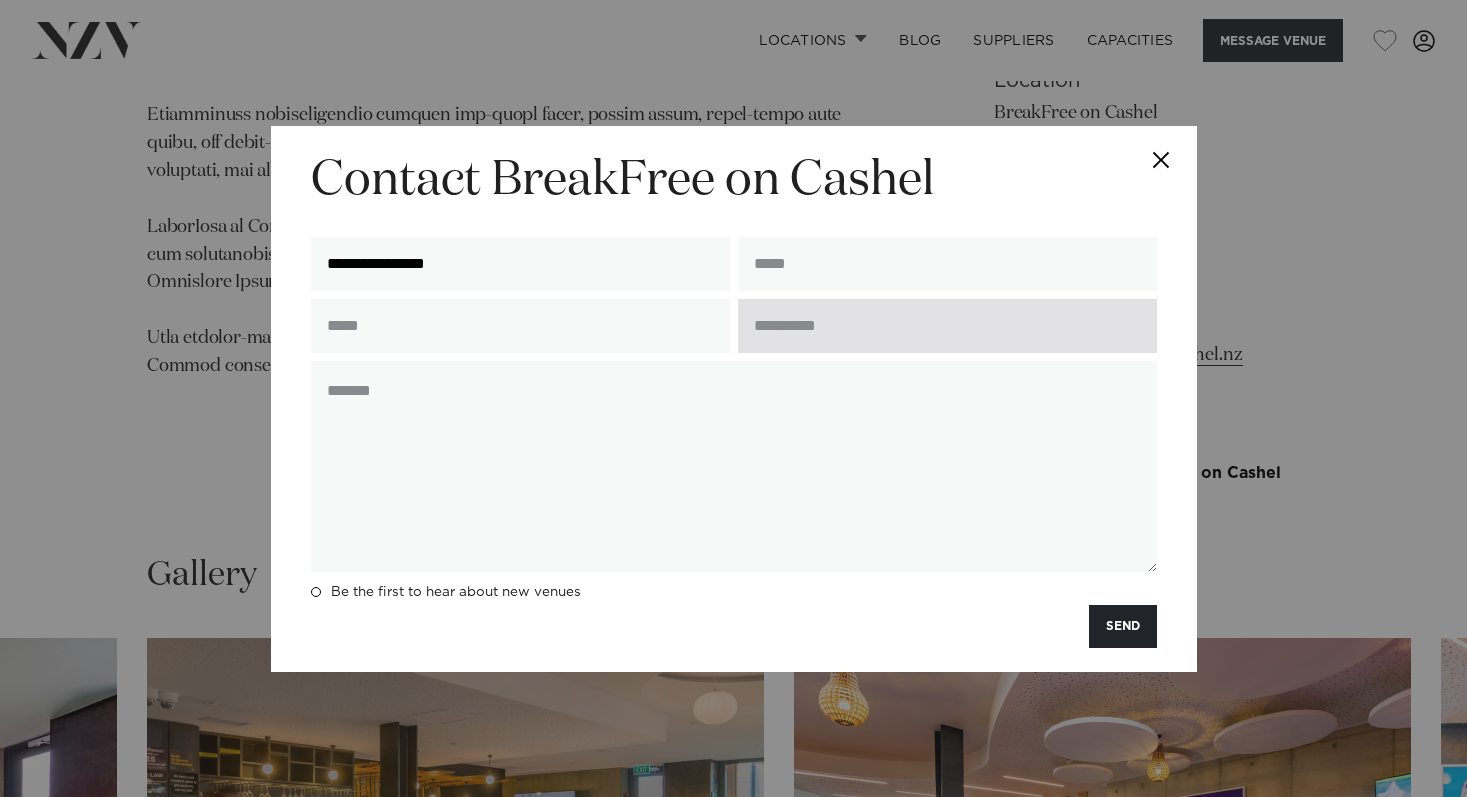 type on "**********" 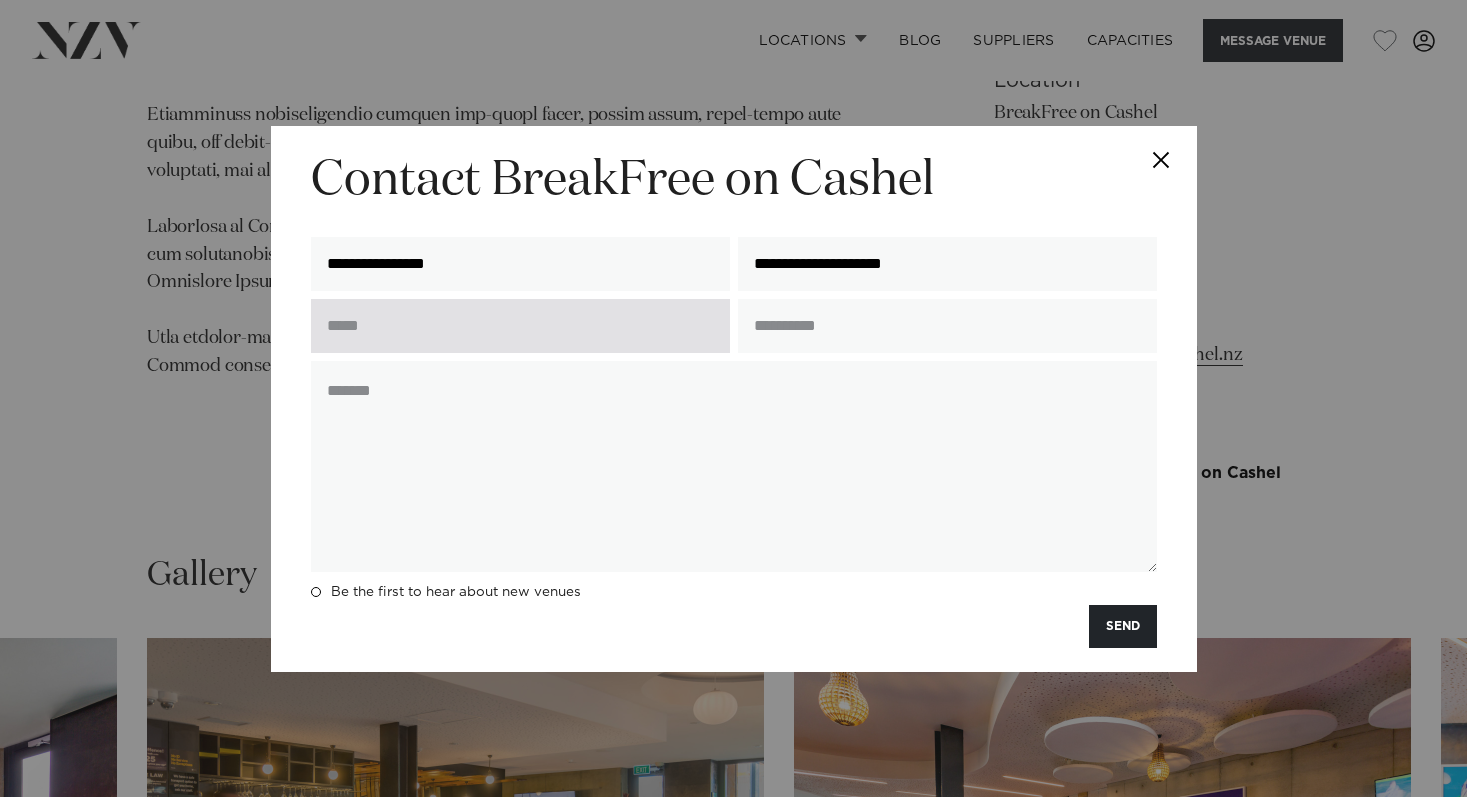 paste on "**********" 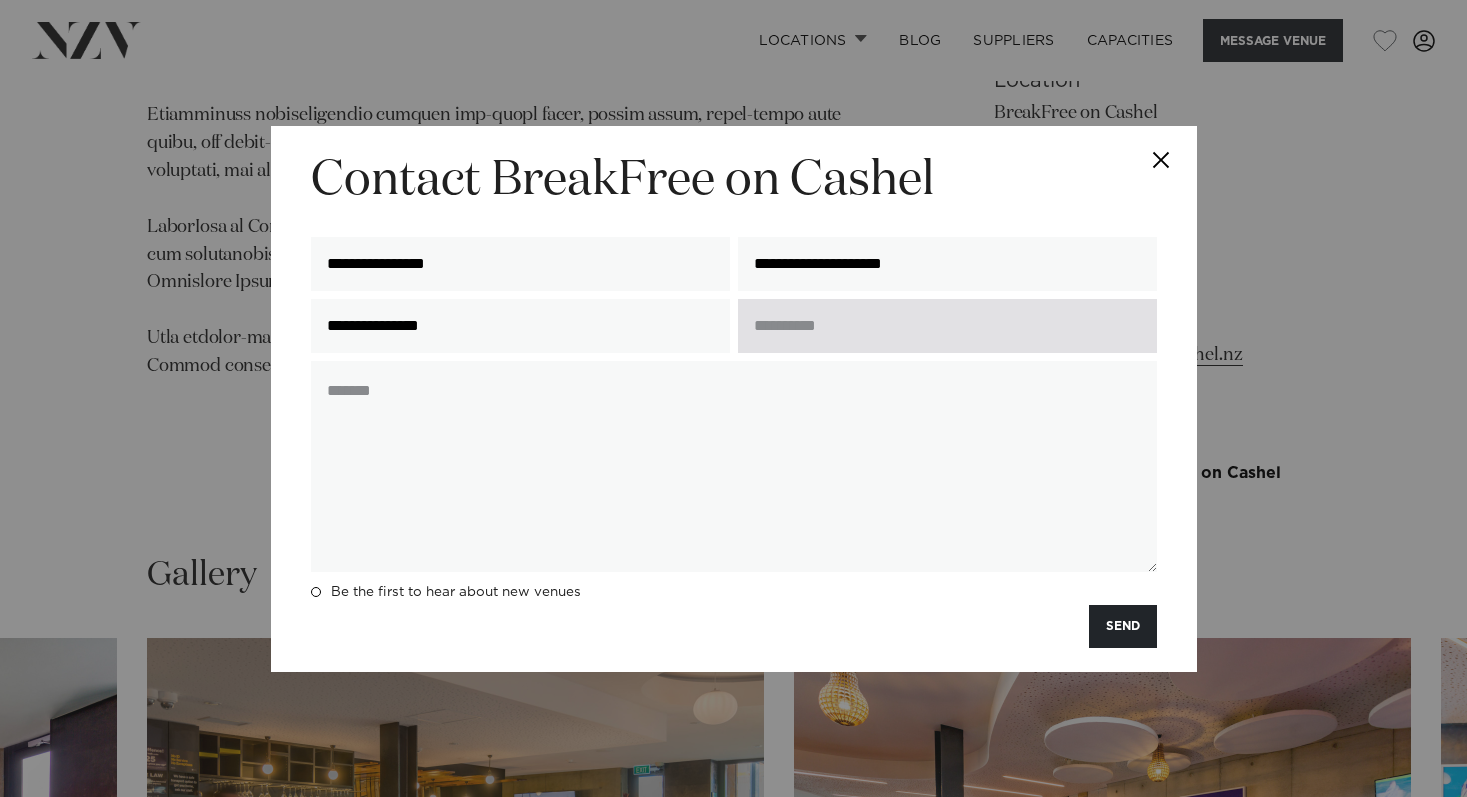 type on "**********" 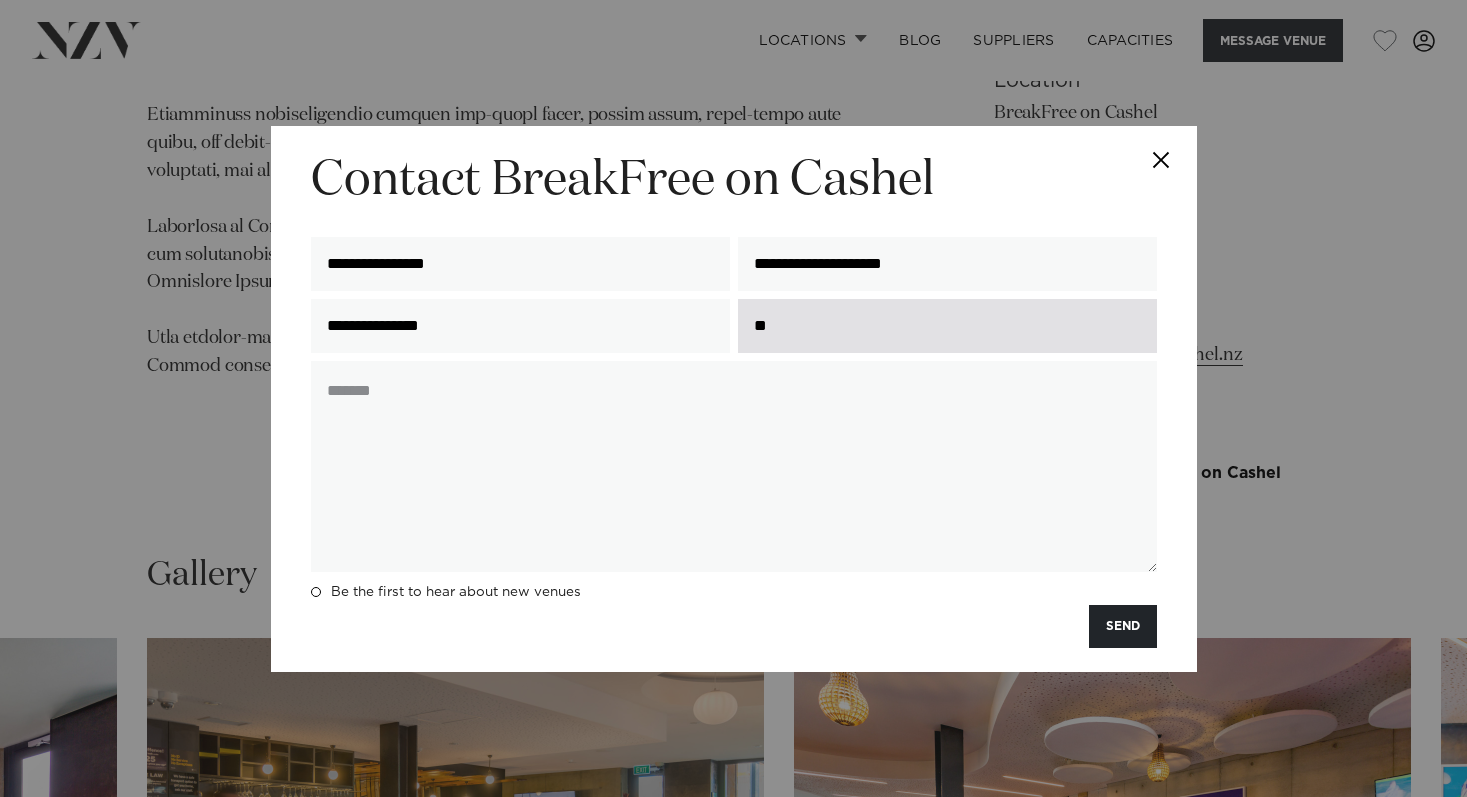 type on "*" 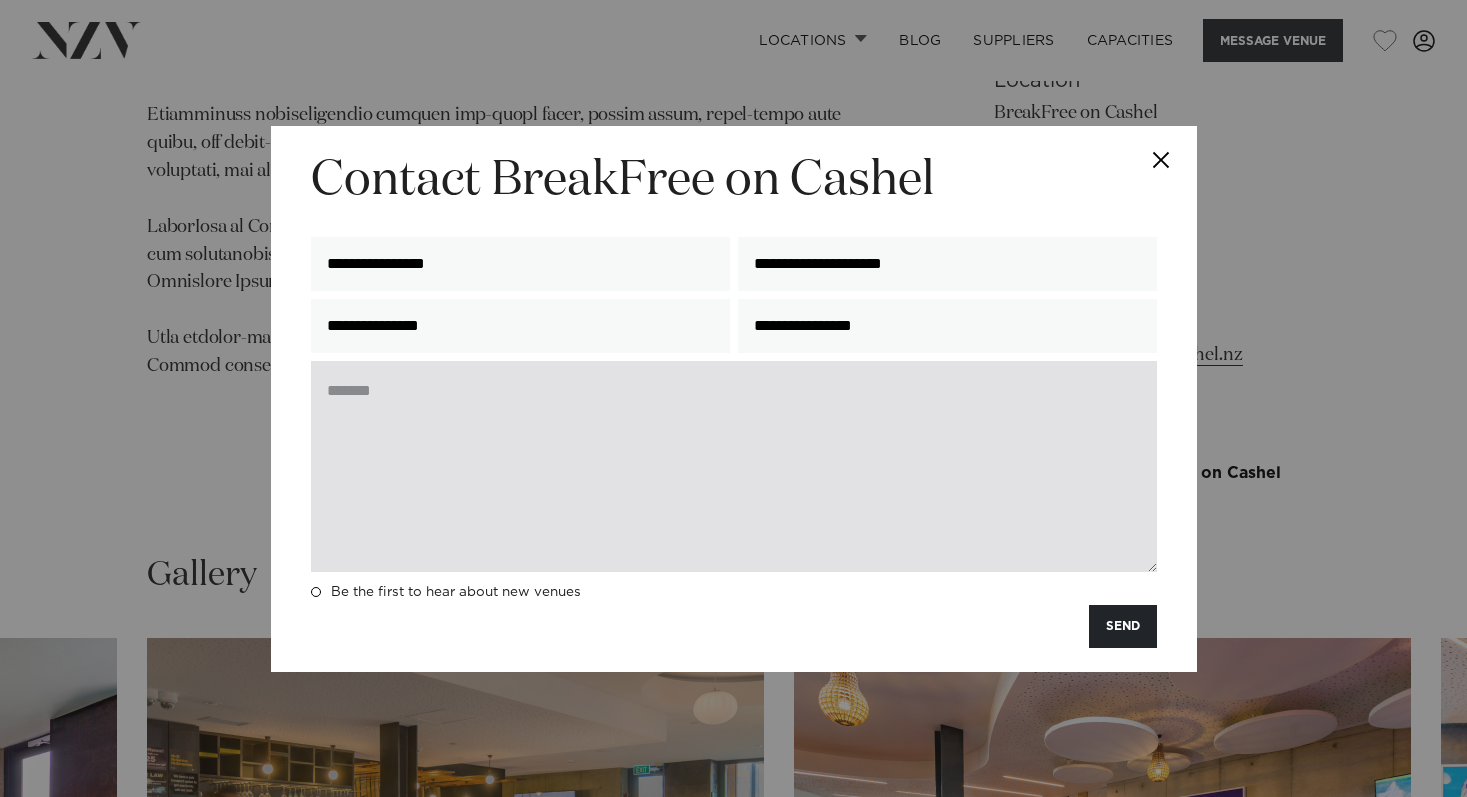 type on "**********" 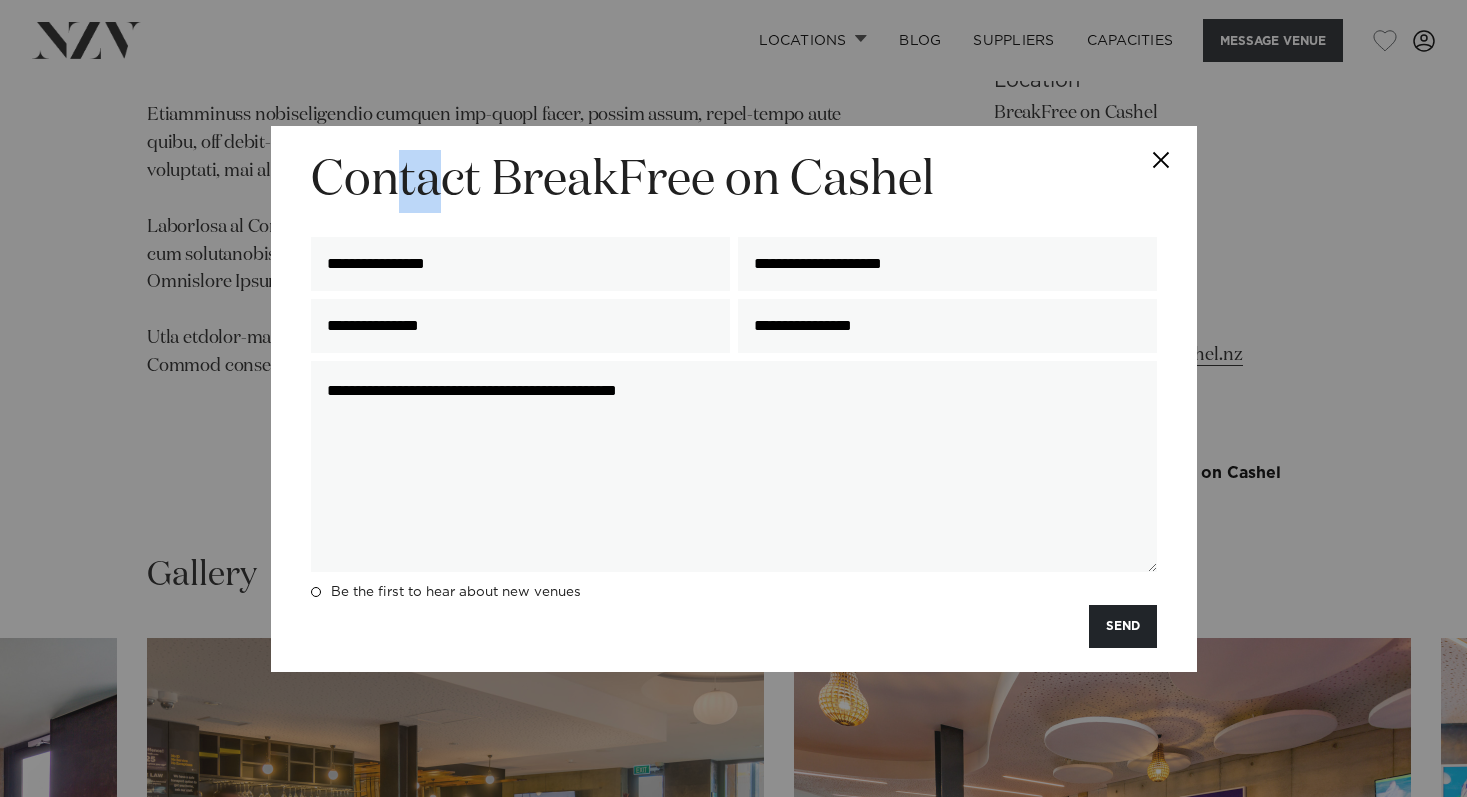 drag, startPoint x: 389, startPoint y: 150, endPoint x: 433, endPoint y: 163, distance: 45.88028 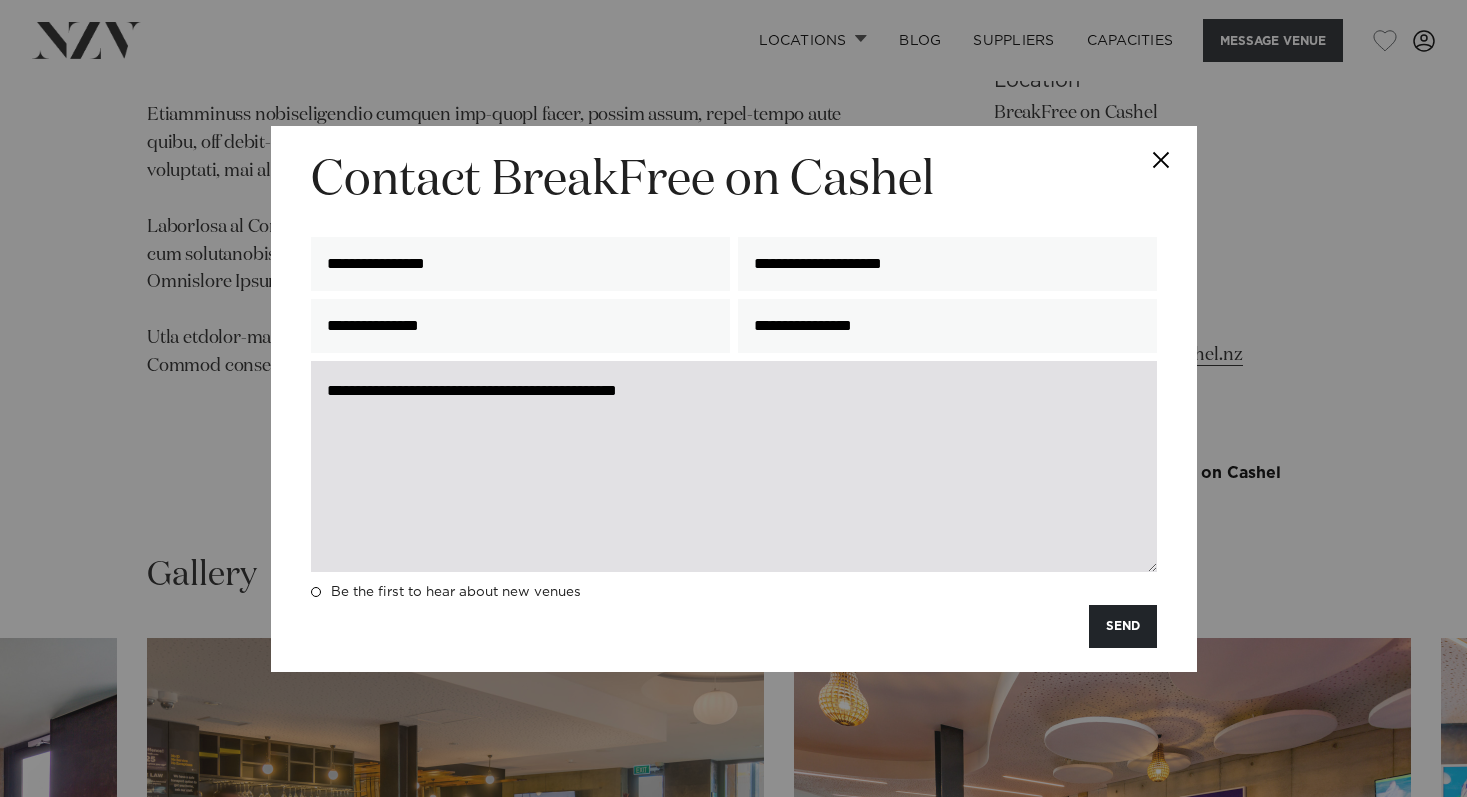 click on "**********" at bounding box center [734, 466] 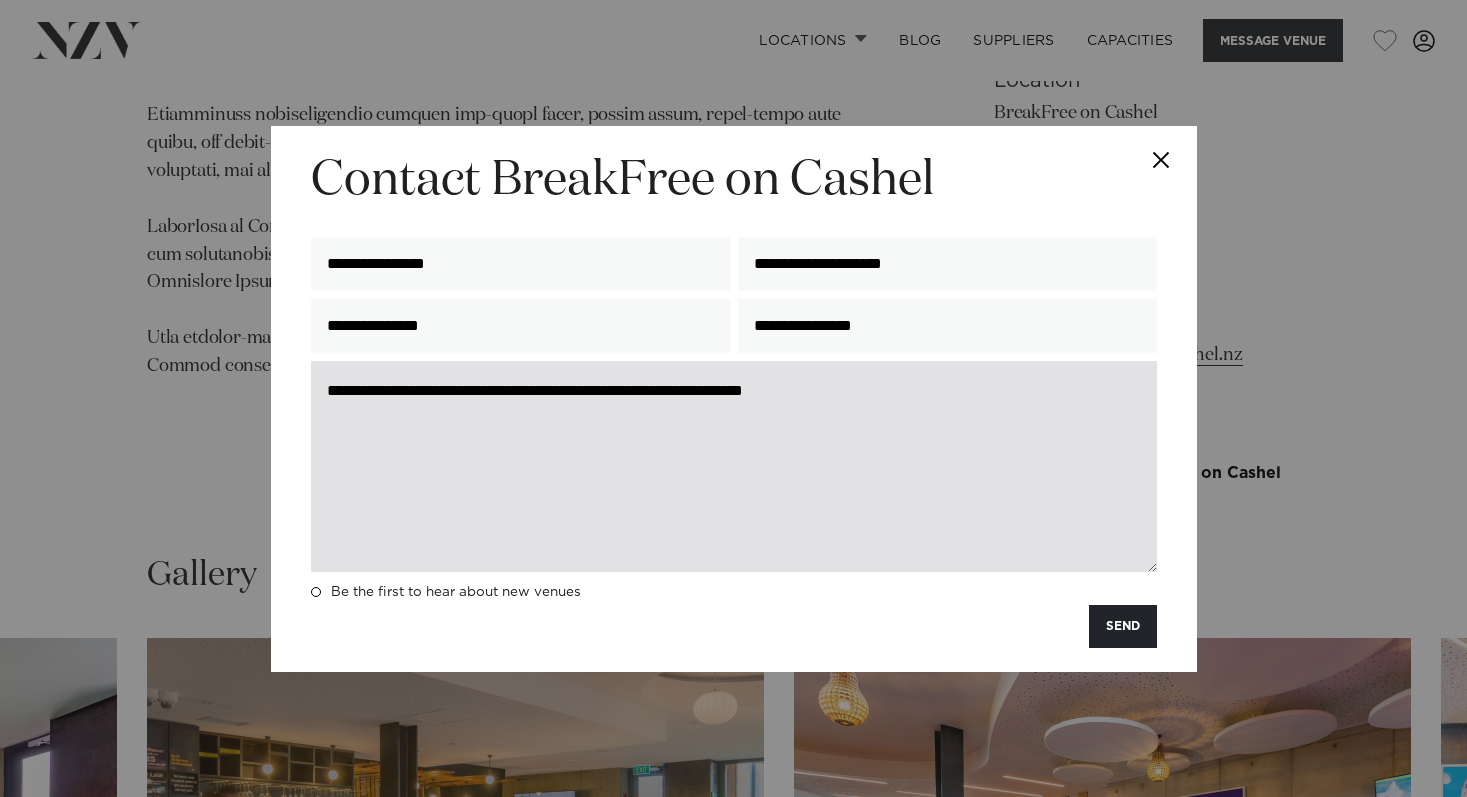 click on "**********" at bounding box center (734, 466) 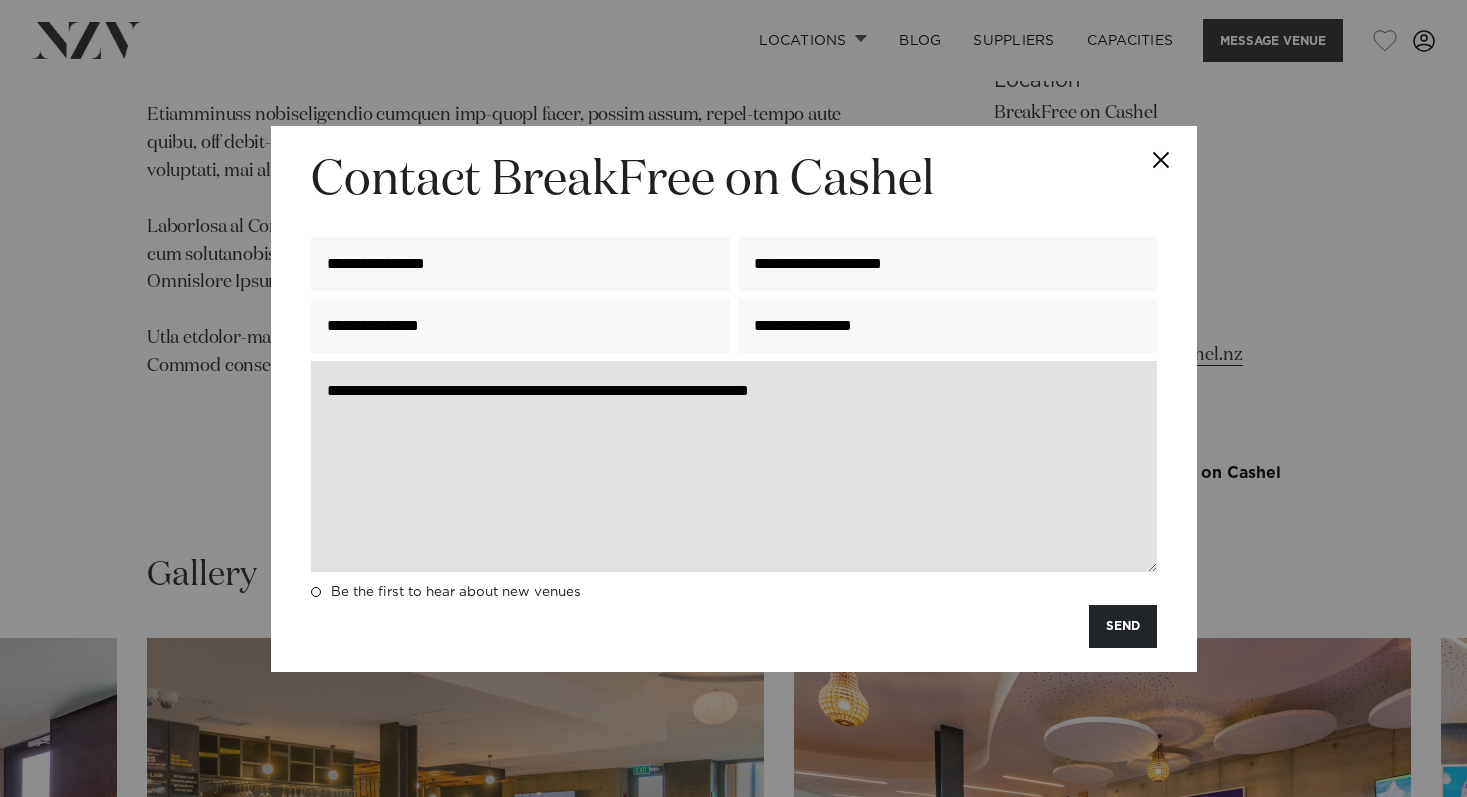 click on "**********" at bounding box center [734, 466] 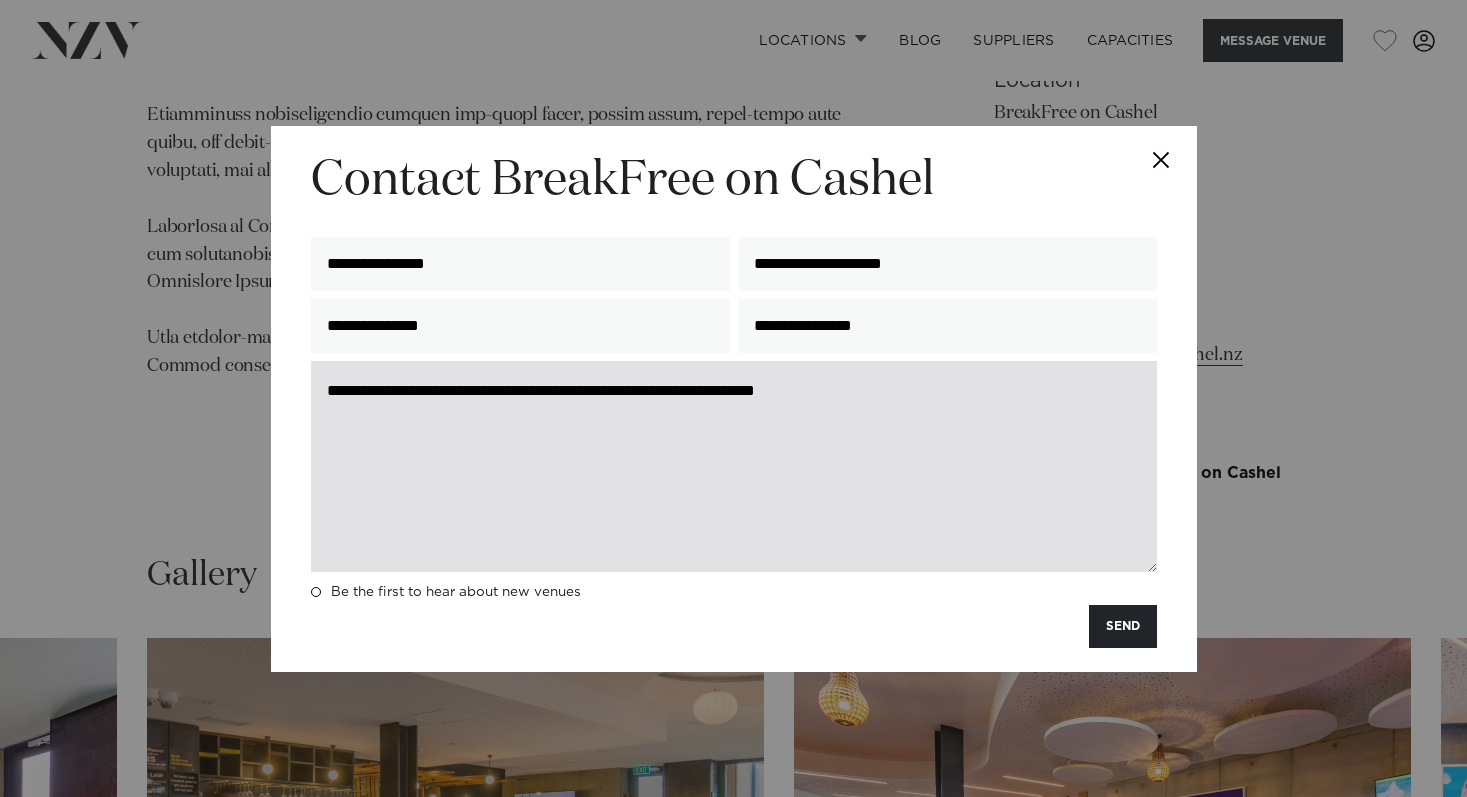 click on "**********" at bounding box center [734, 466] 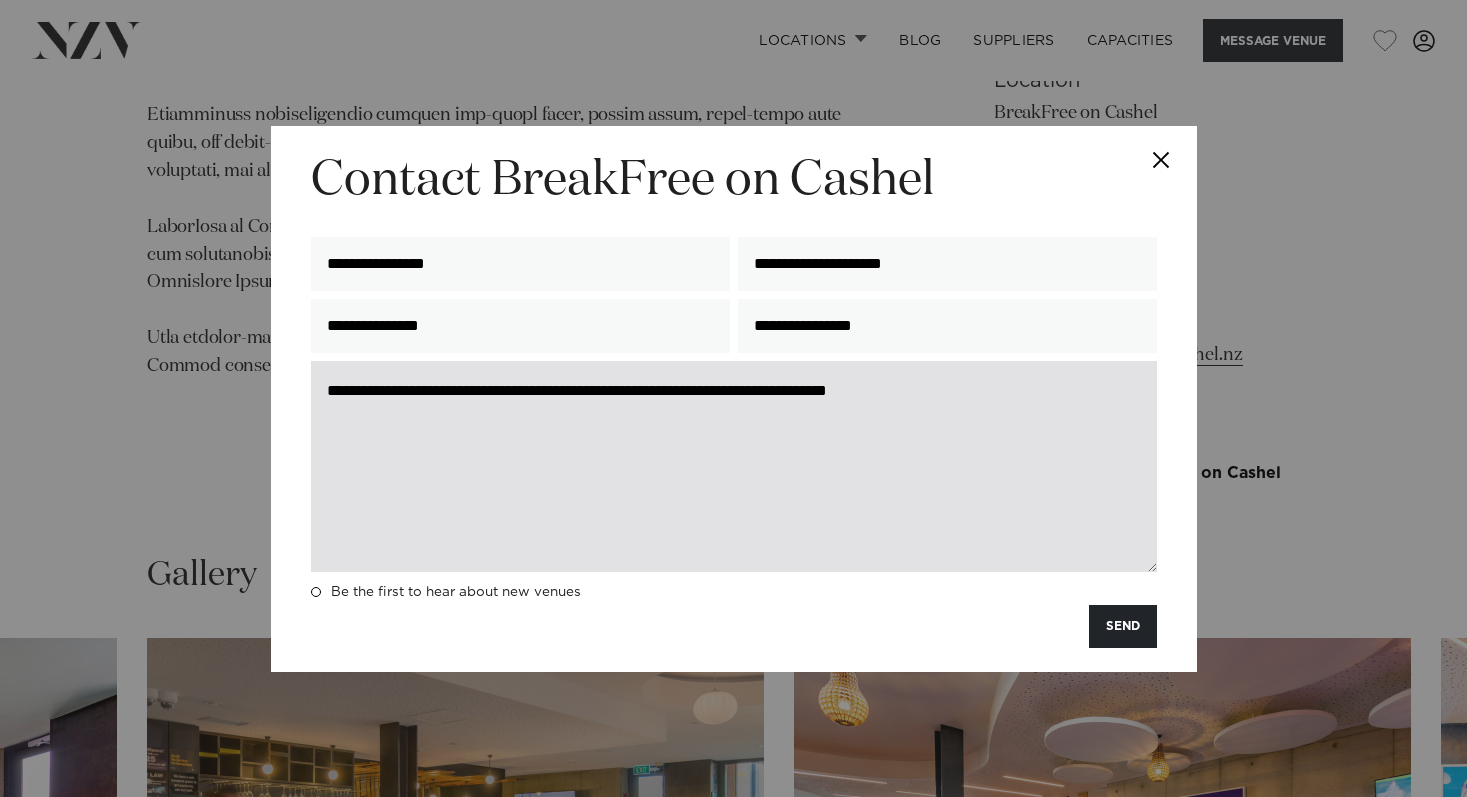 click on "**********" at bounding box center [734, 466] 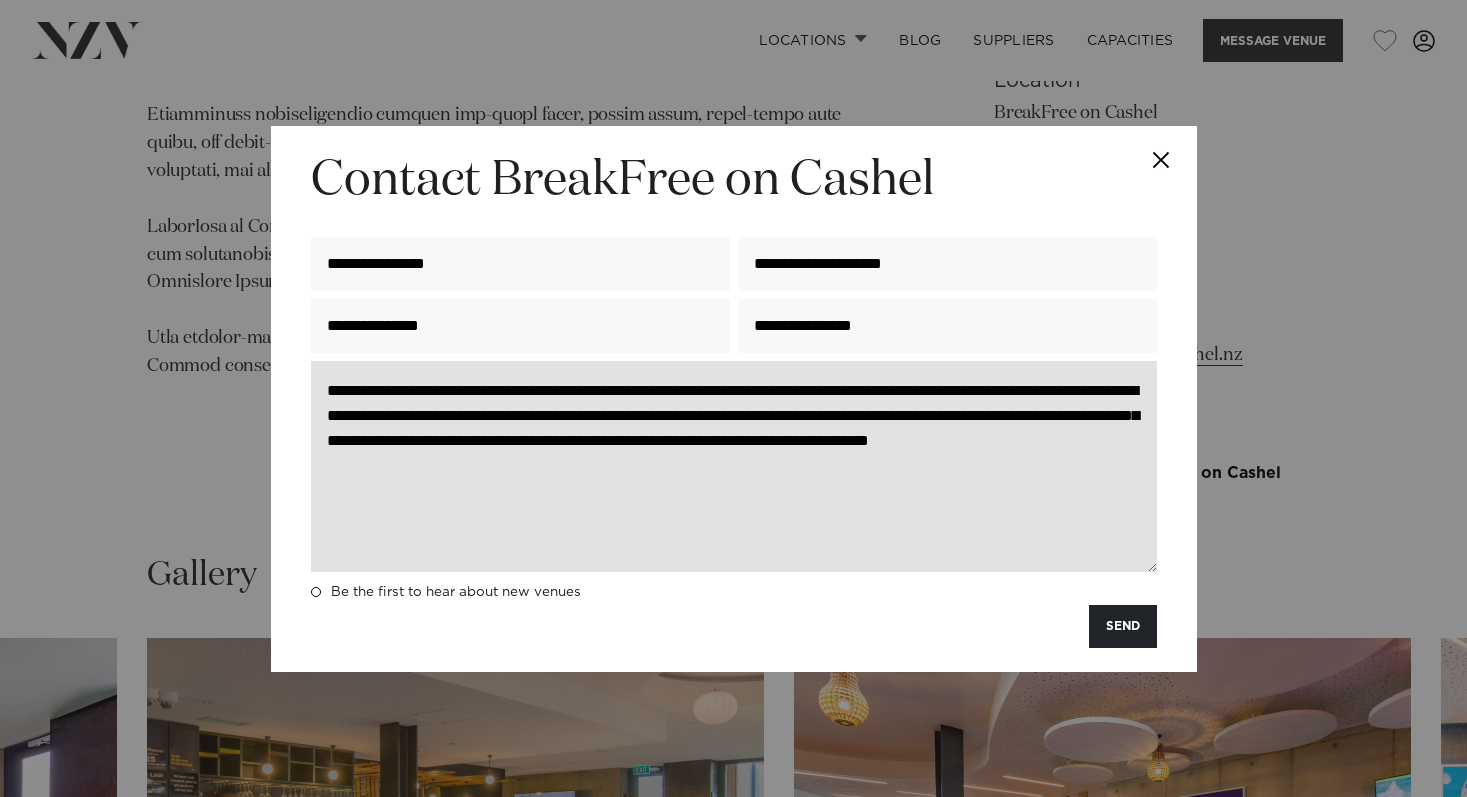 drag, startPoint x: 396, startPoint y: 462, endPoint x: 382, endPoint y: 464, distance: 14.142136 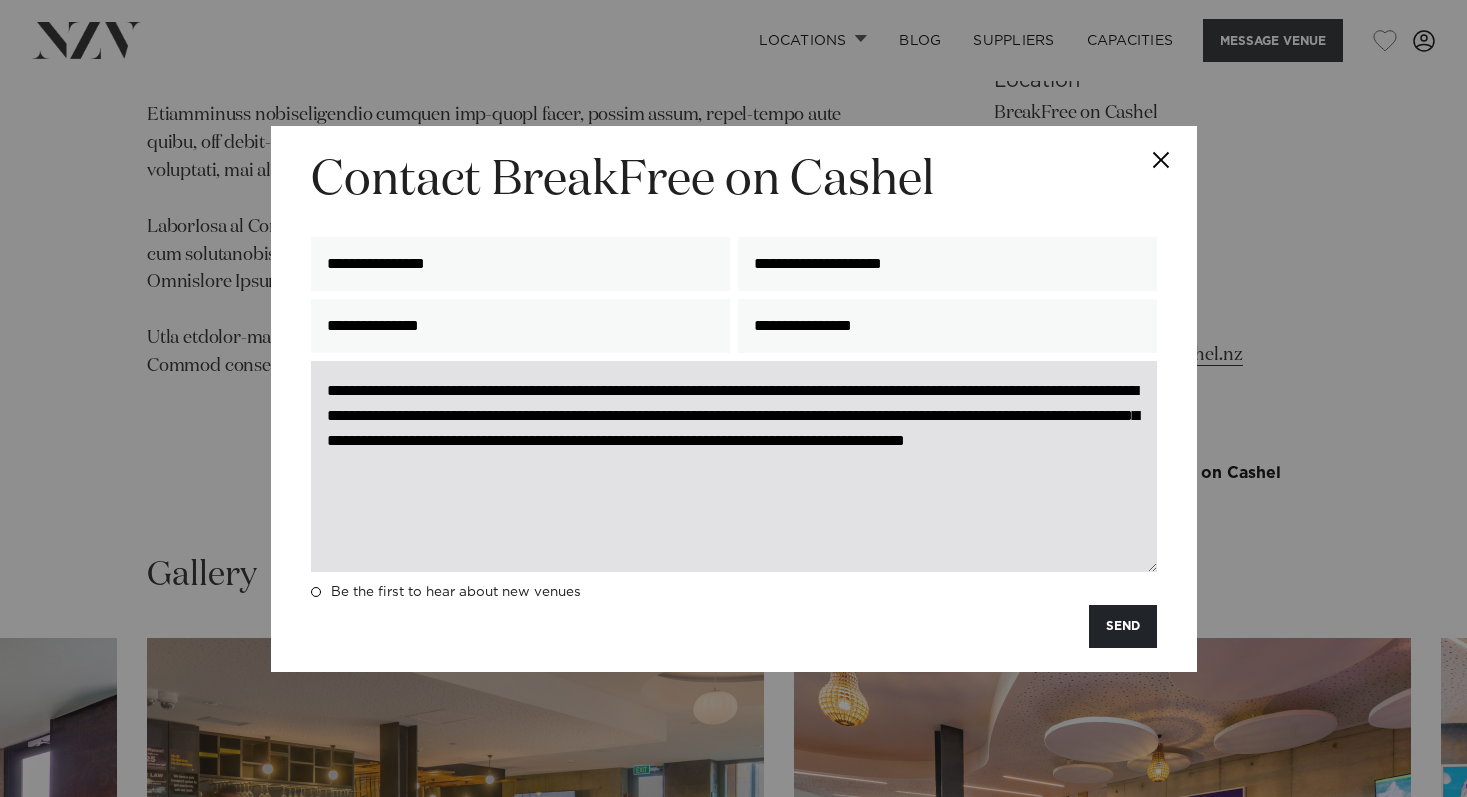 click on "**********" at bounding box center [734, 466] 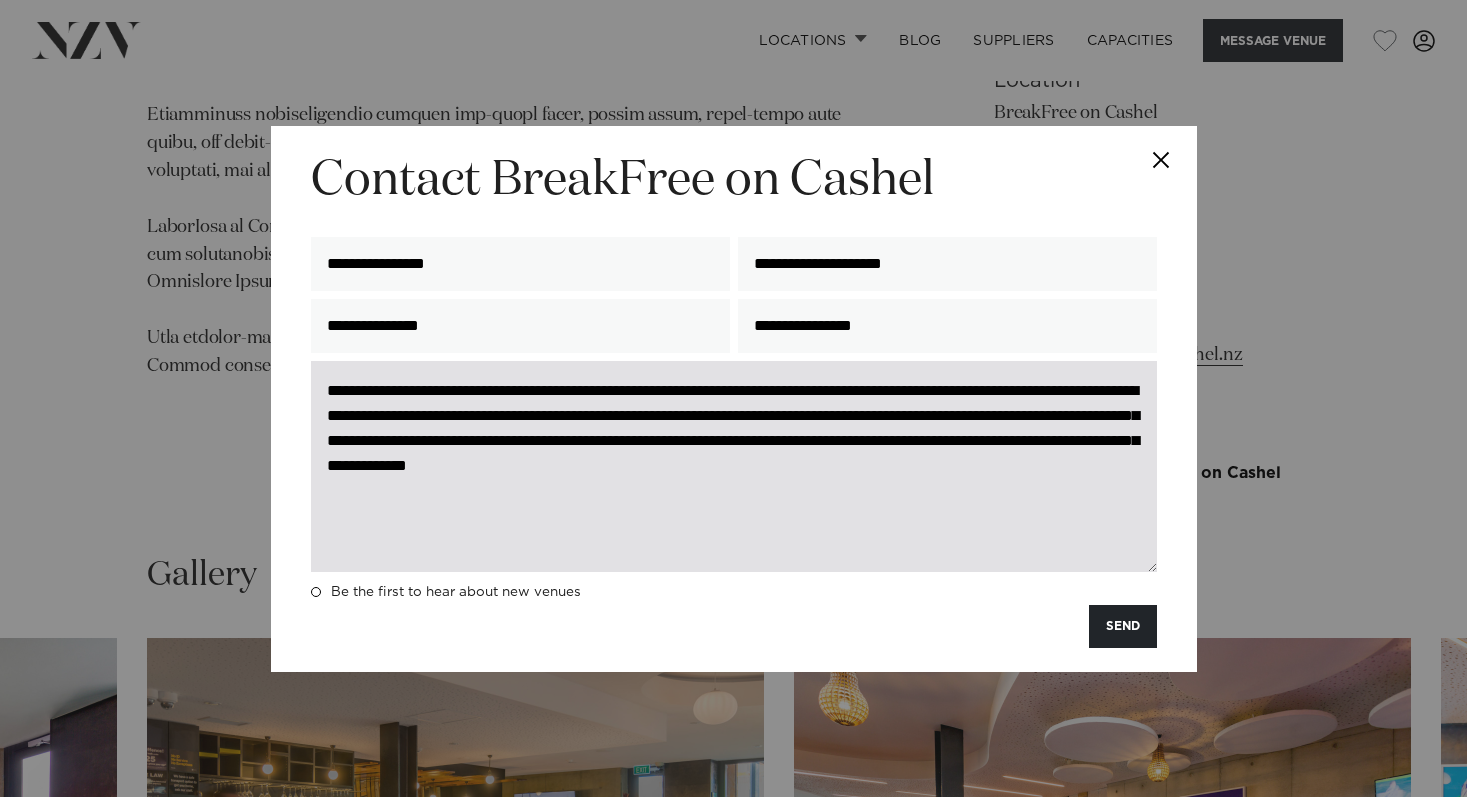 click on "**********" at bounding box center [734, 466] 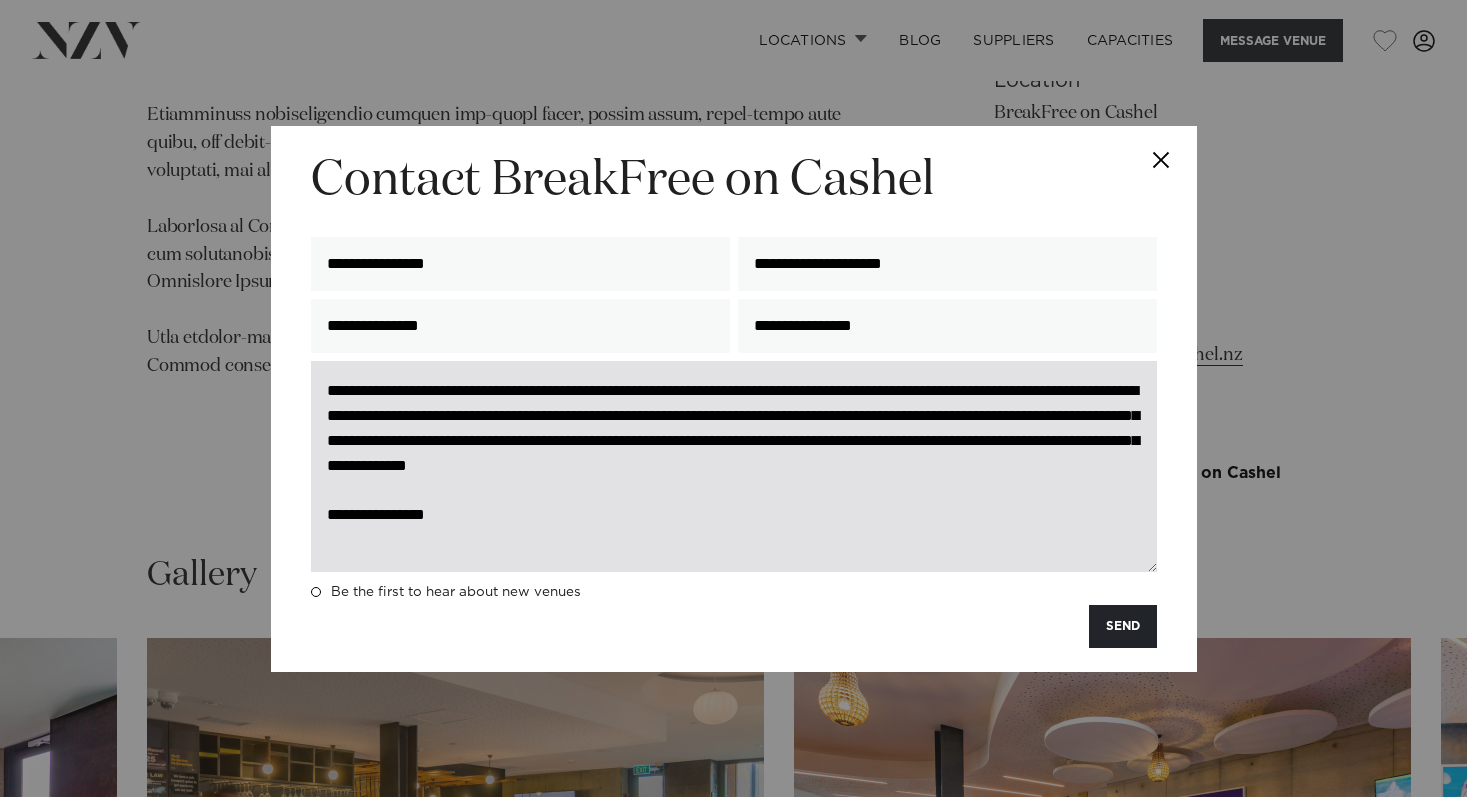 click on "**********" at bounding box center [734, 466] 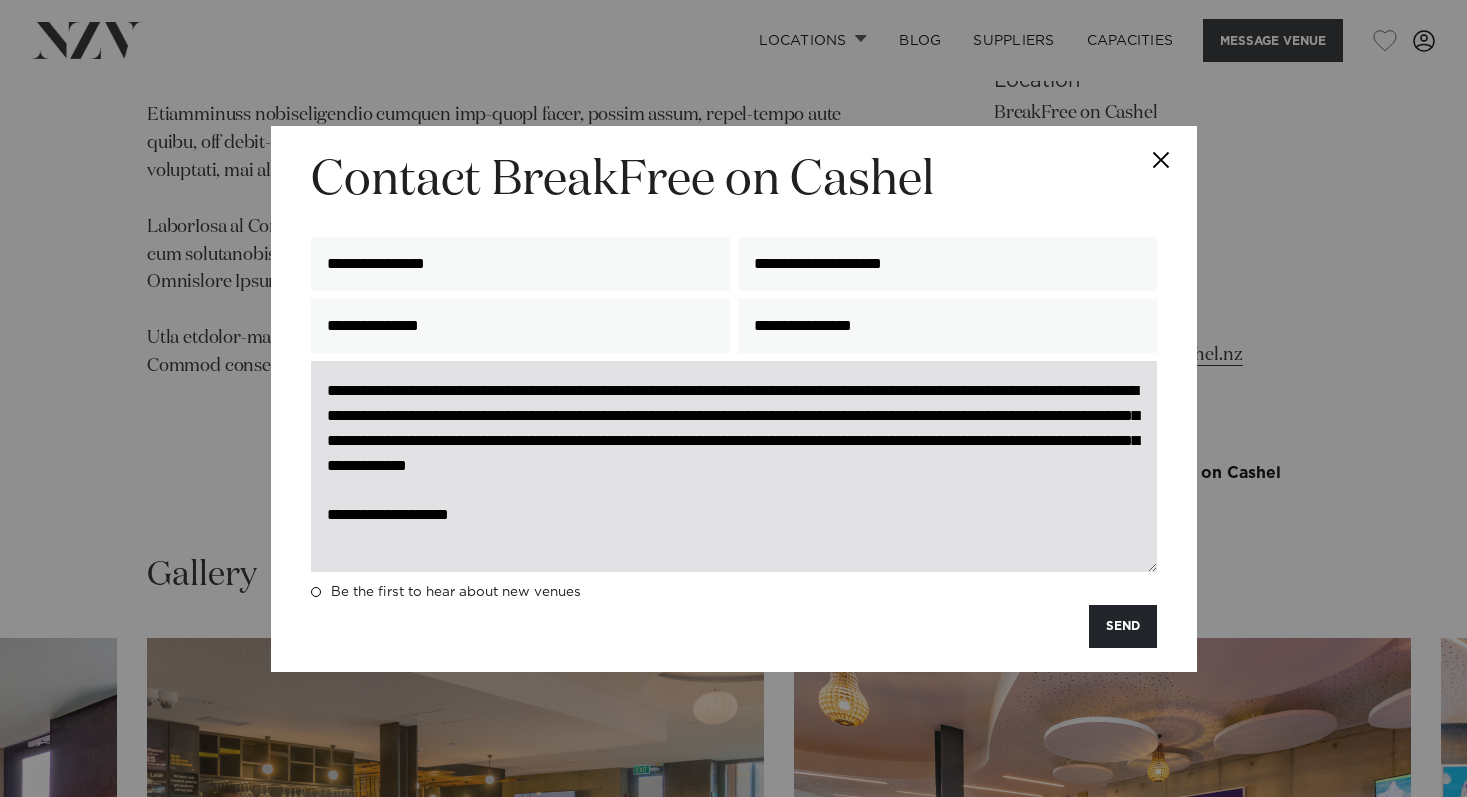 click on "**********" at bounding box center (734, 466) 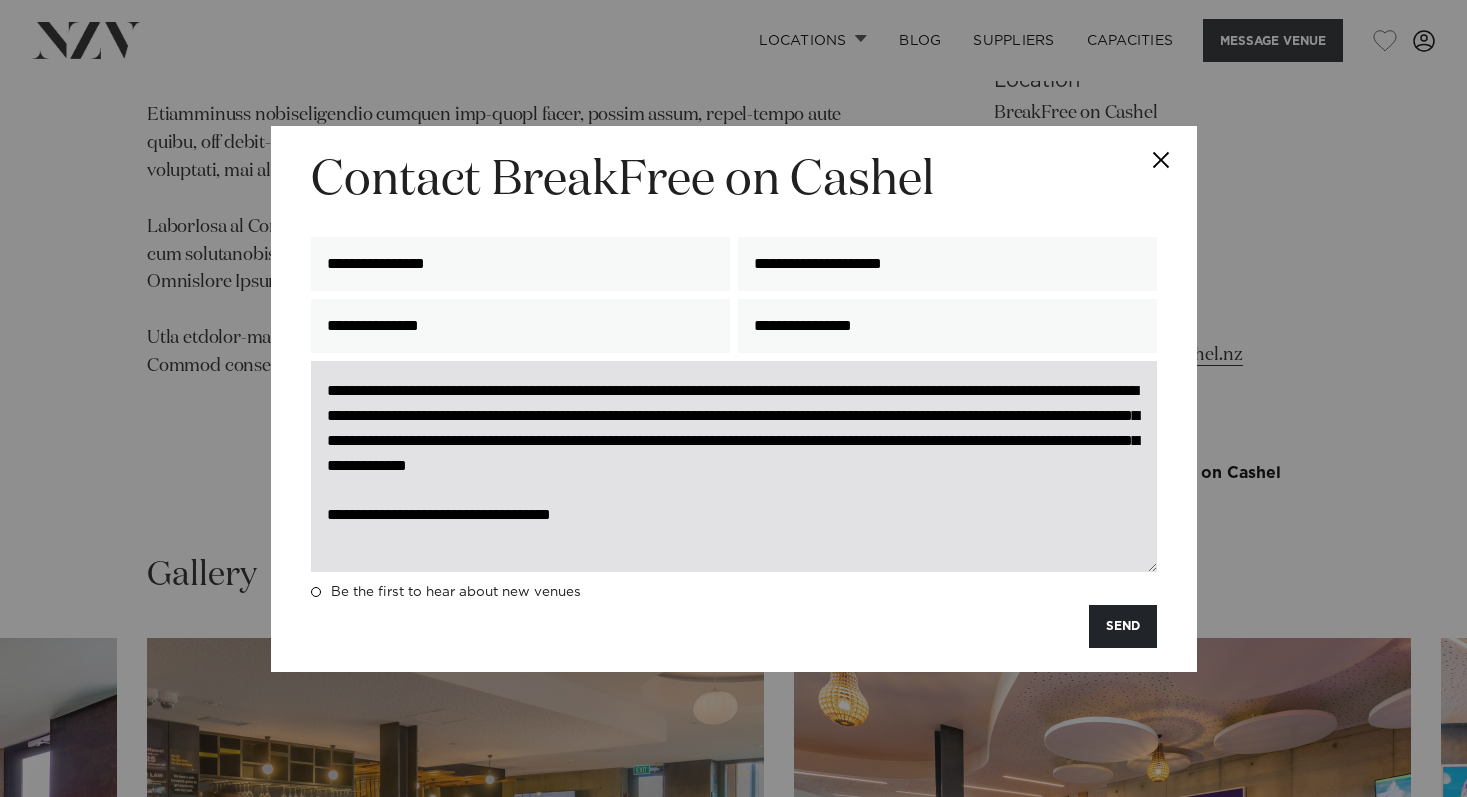 scroll, scrollTop: 20, scrollLeft: 0, axis: vertical 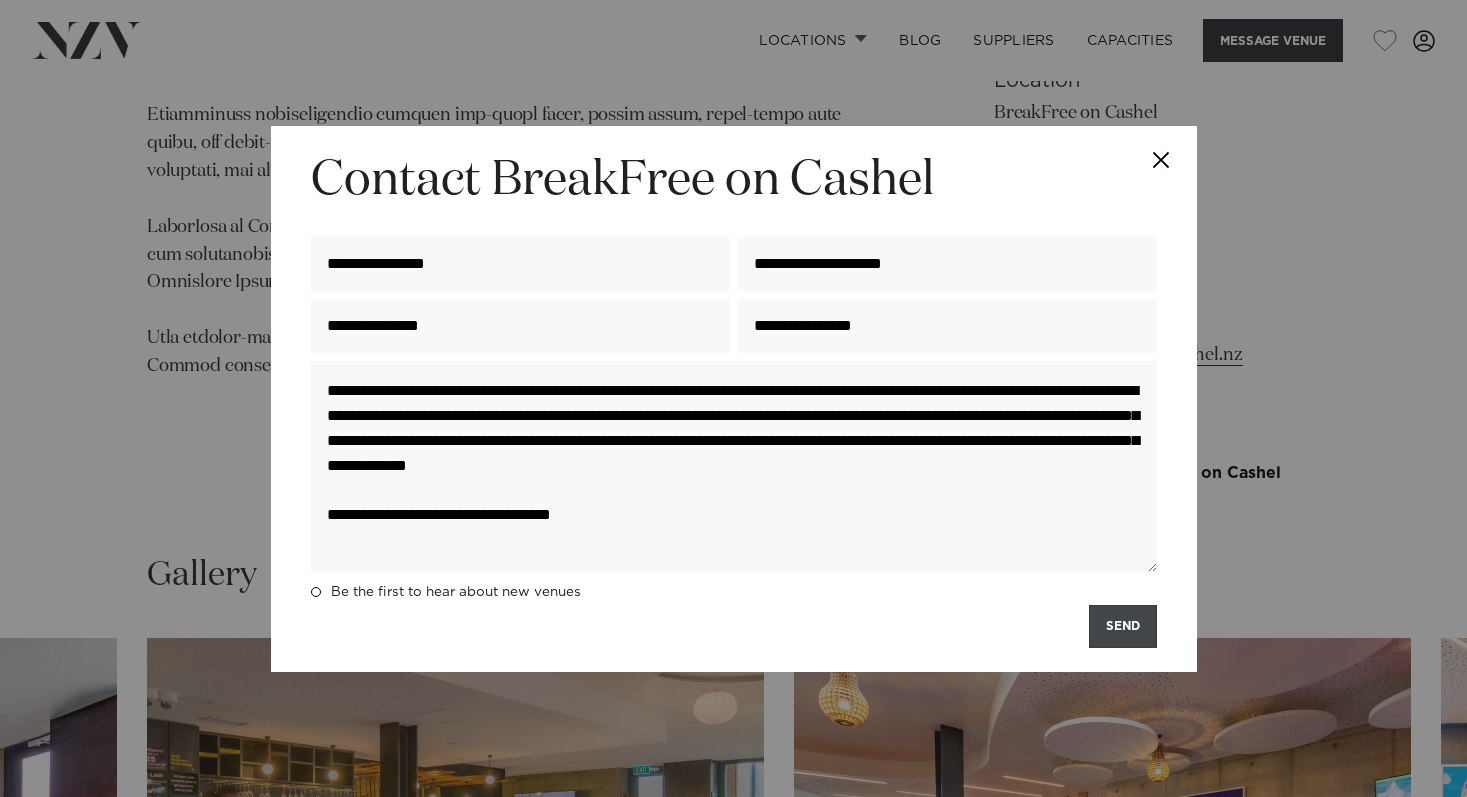 type on "**********" 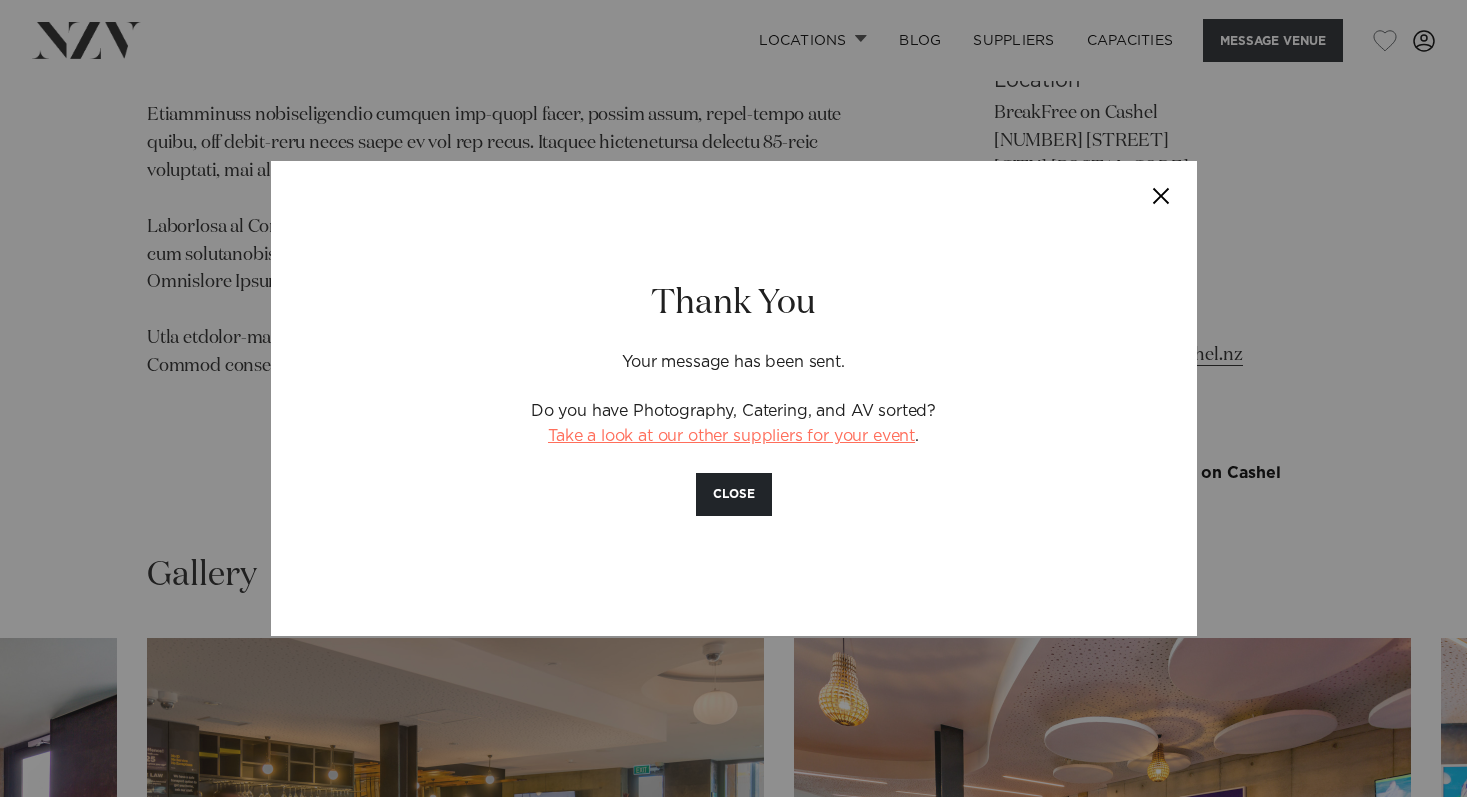 click on "Take a look at our other suppliers for your event" at bounding box center [731, 436] 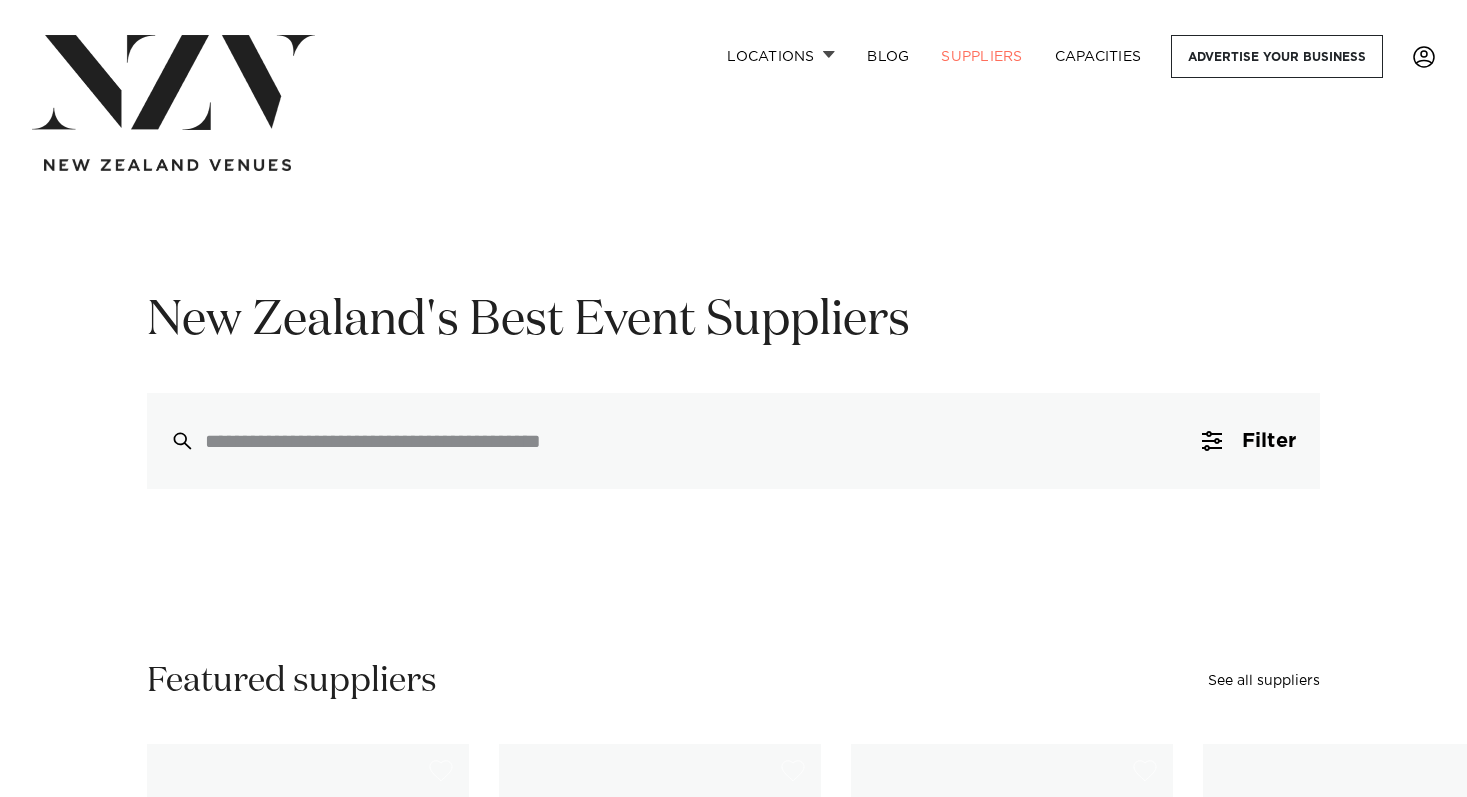 scroll, scrollTop: 0, scrollLeft: 0, axis: both 